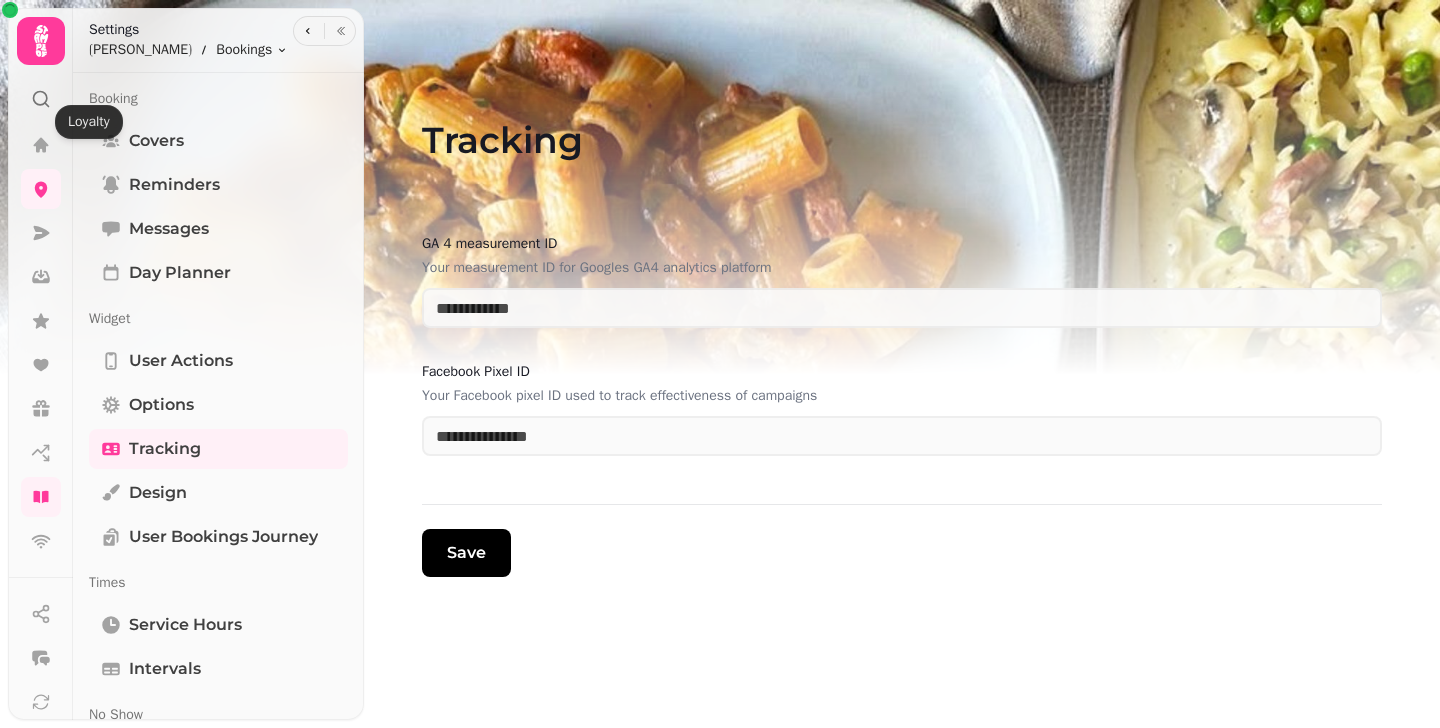 scroll, scrollTop: 0, scrollLeft: 0, axis: both 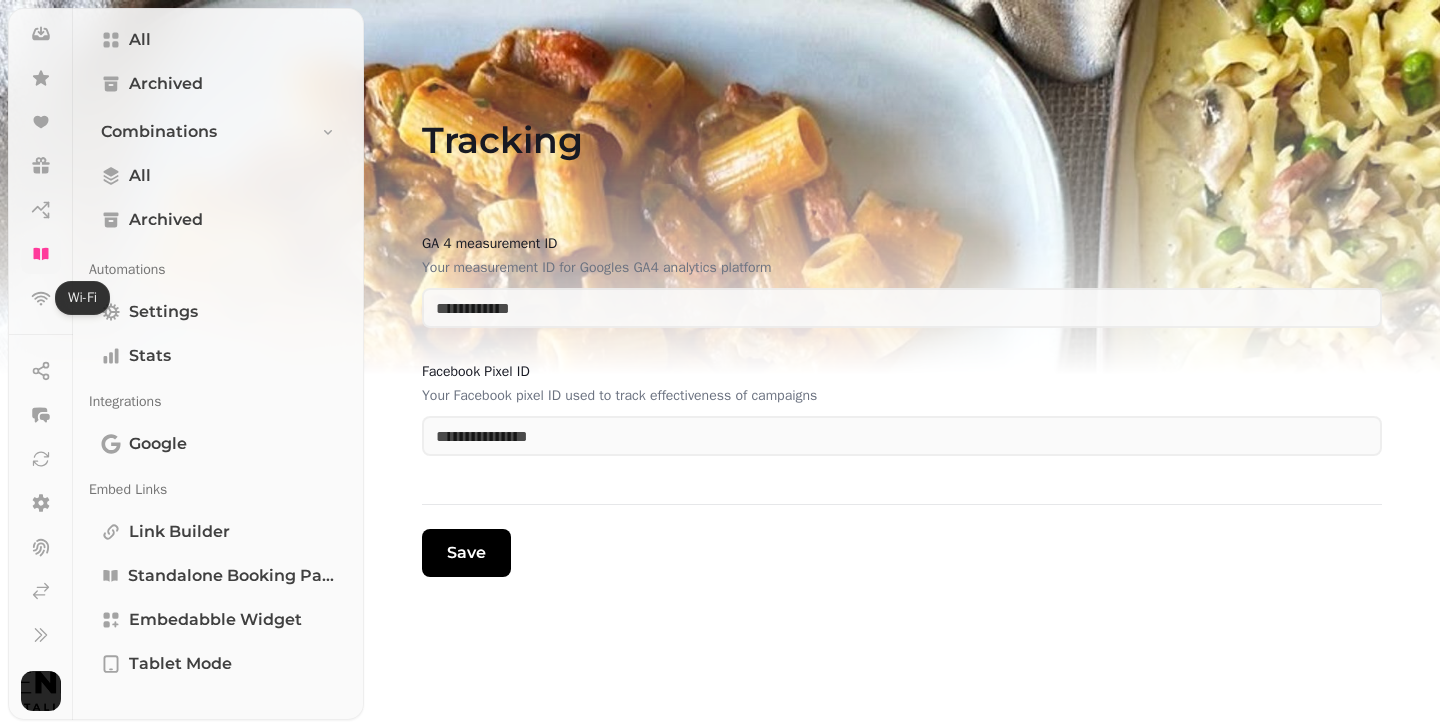 click 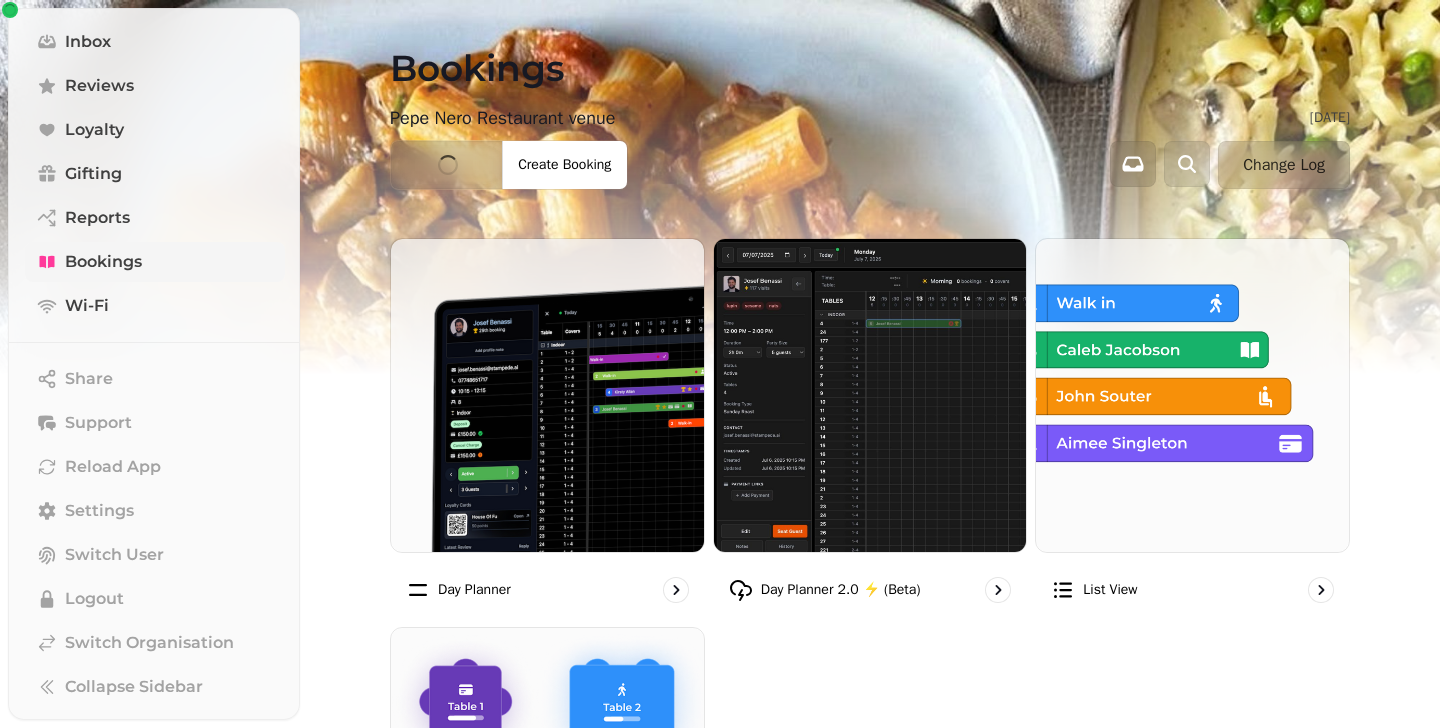 scroll, scrollTop: 1190, scrollLeft: 0, axis: vertical 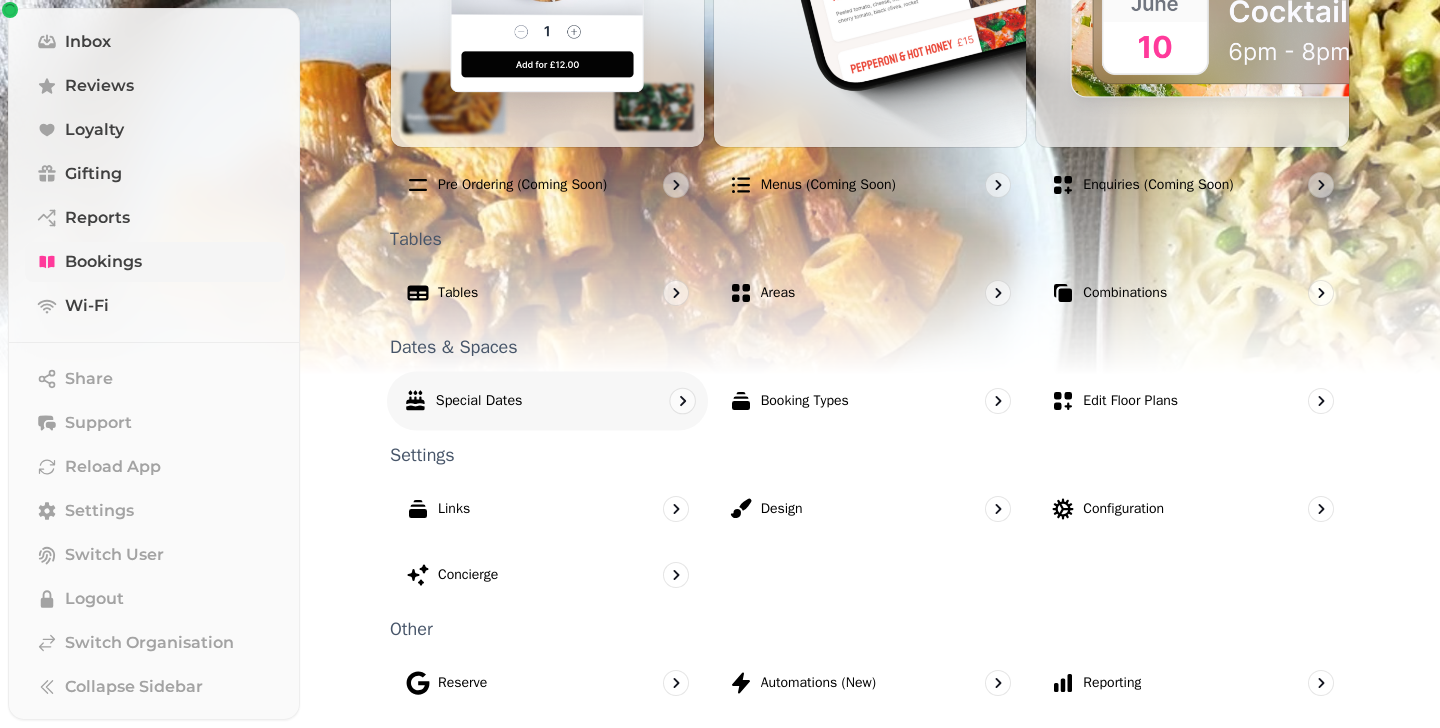 click 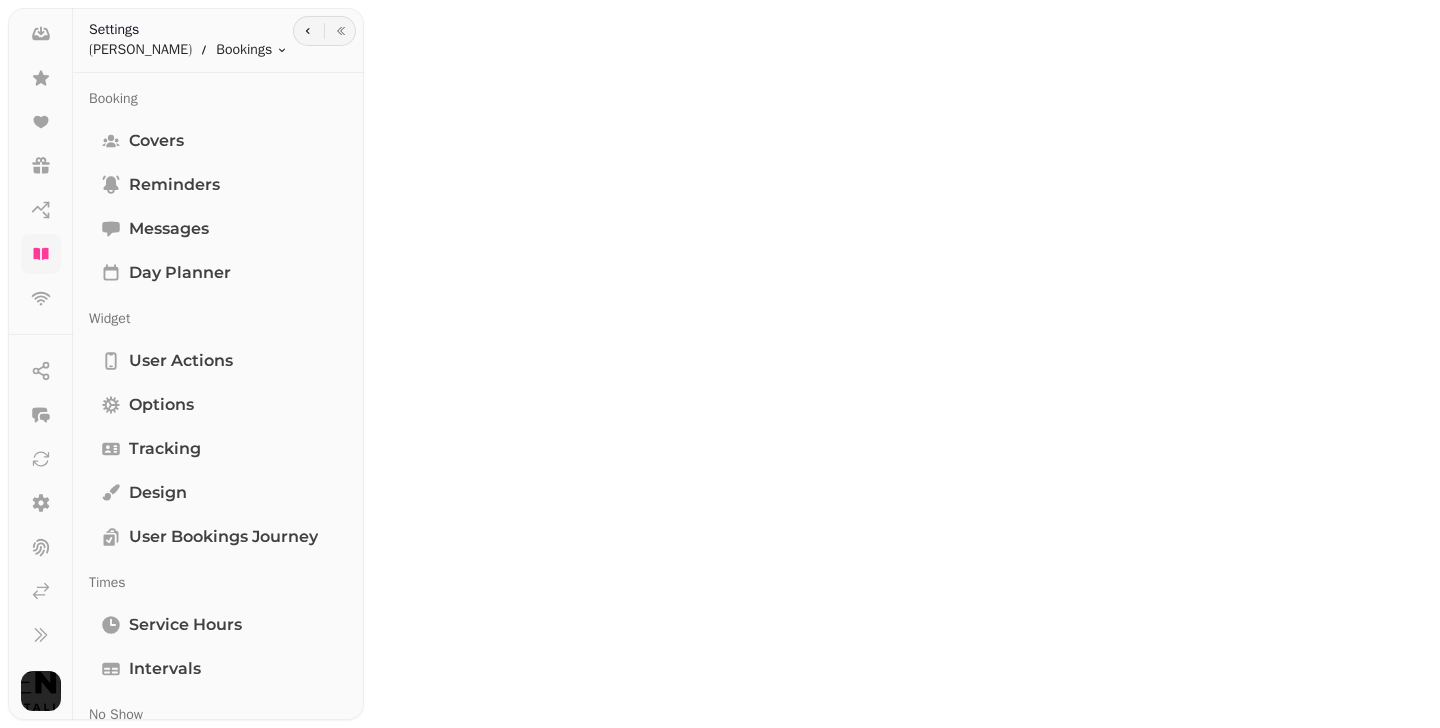 scroll, scrollTop: 0, scrollLeft: 0, axis: both 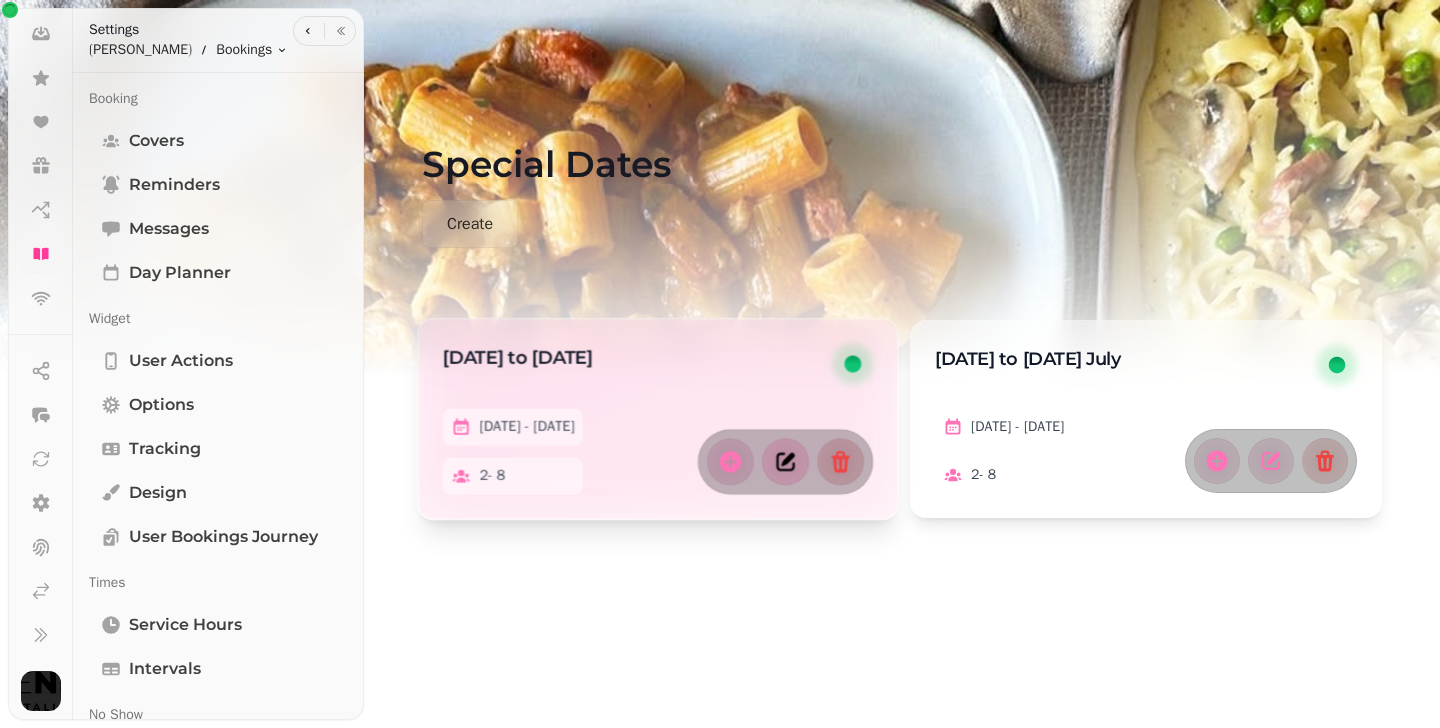 click at bounding box center [785, 461] 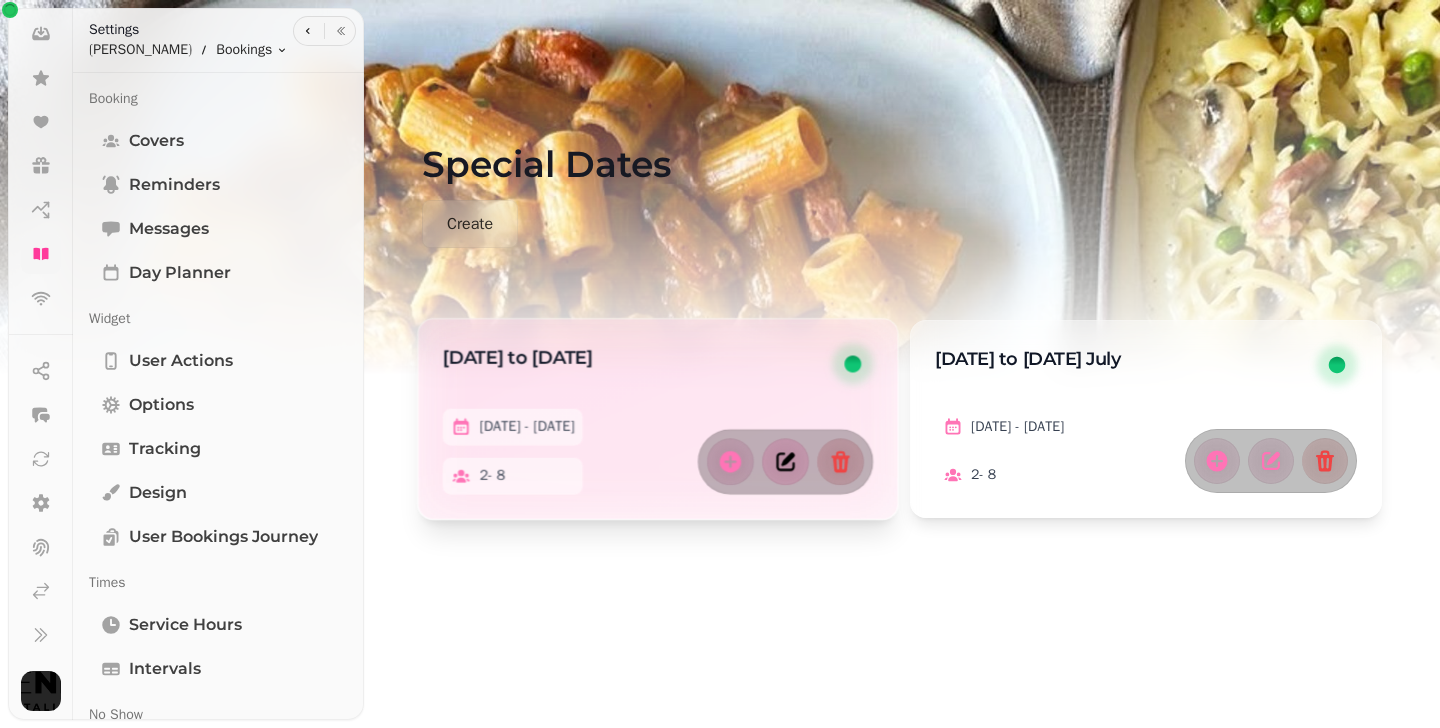 select on "*" 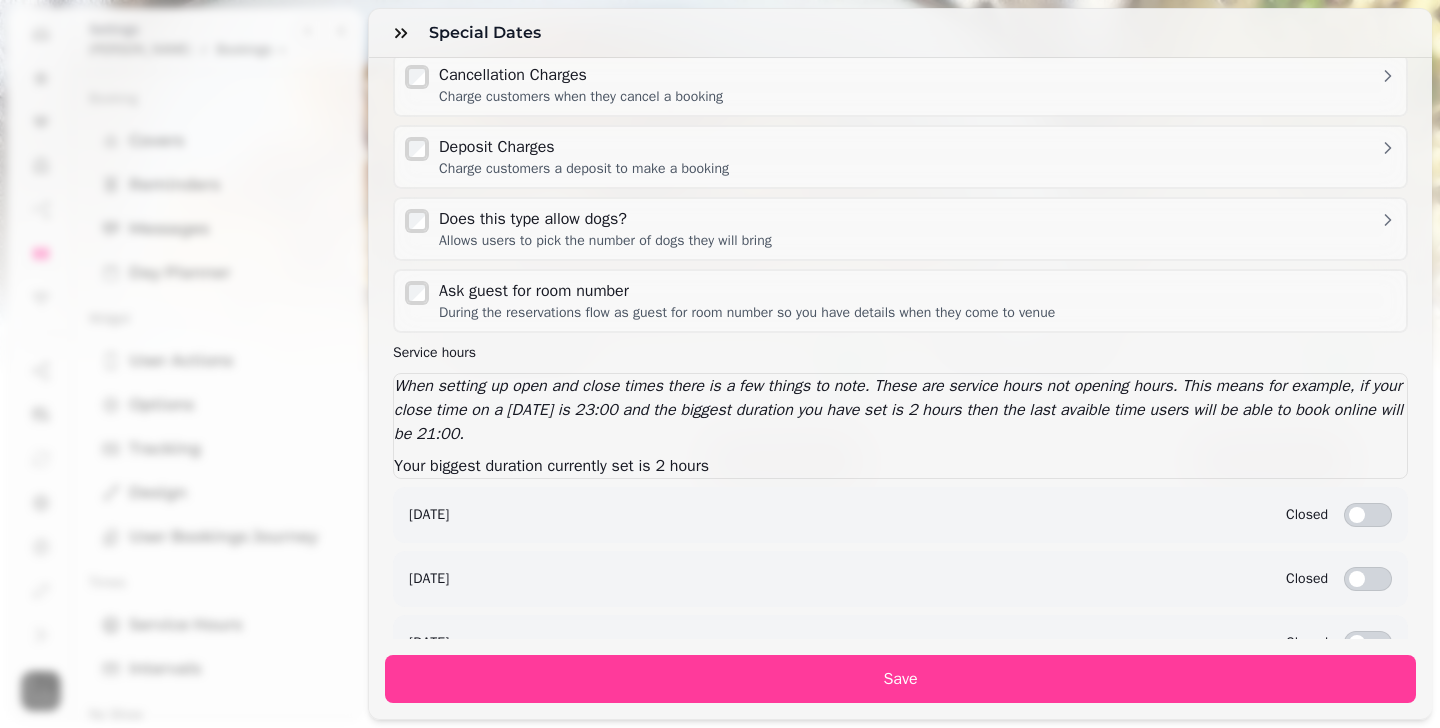 scroll, scrollTop: 1608, scrollLeft: 0, axis: vertical 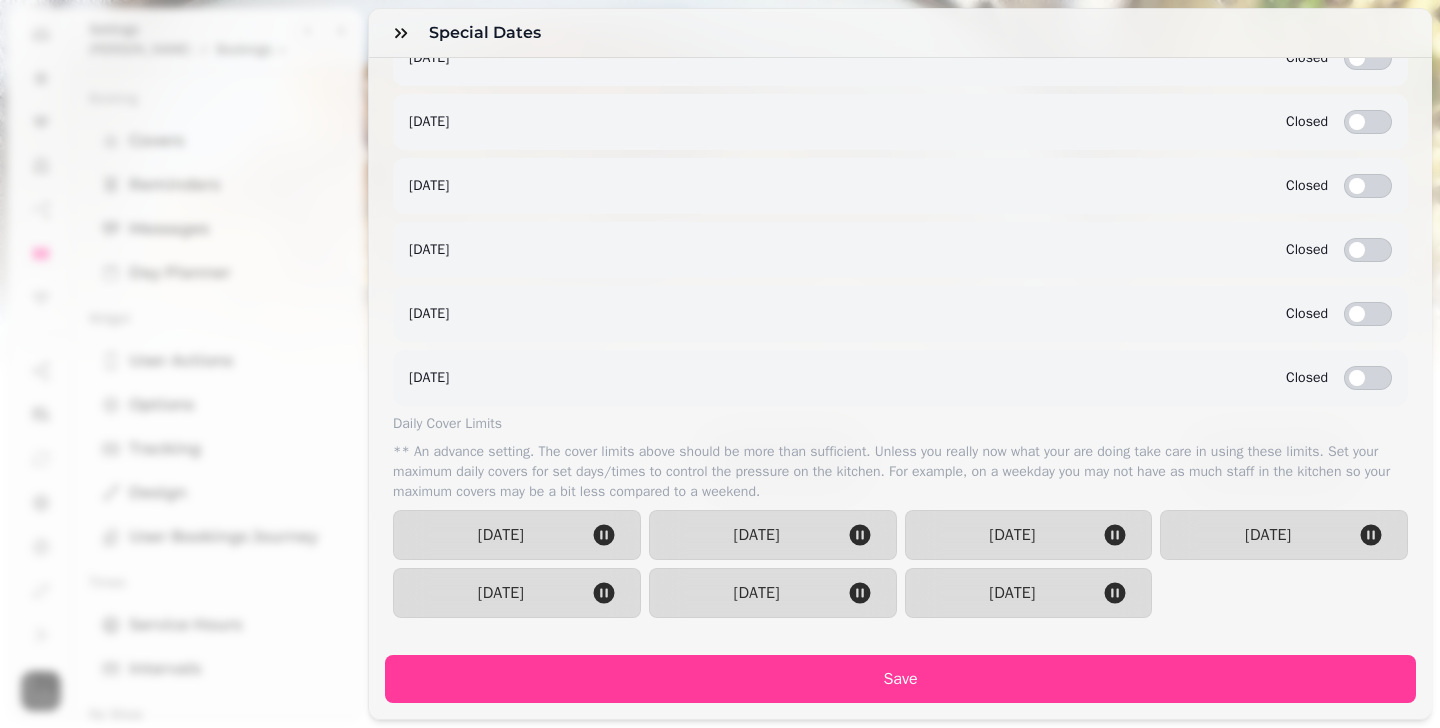 click on "**********" at bounding box center [720, 380] 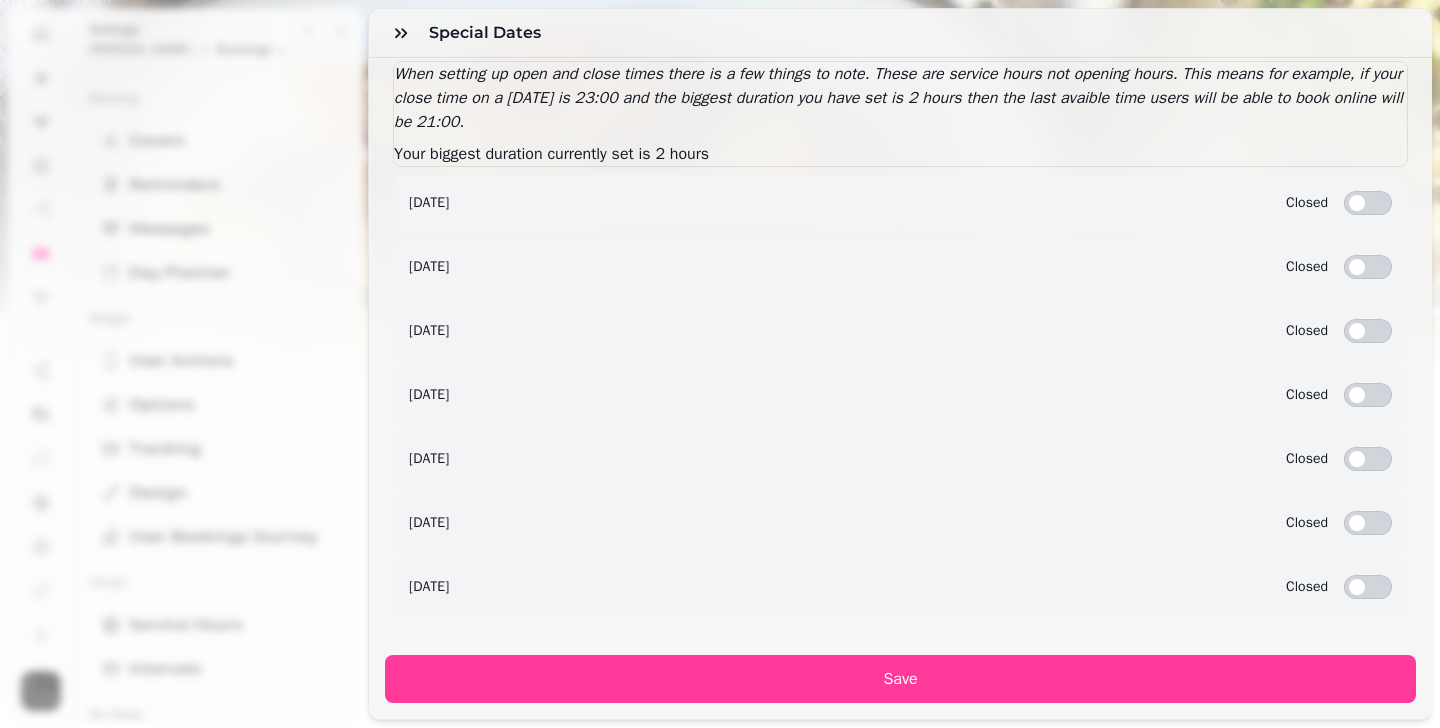 scroll, scrollTop: 1414, scrollLeft: 0, axis: vertical 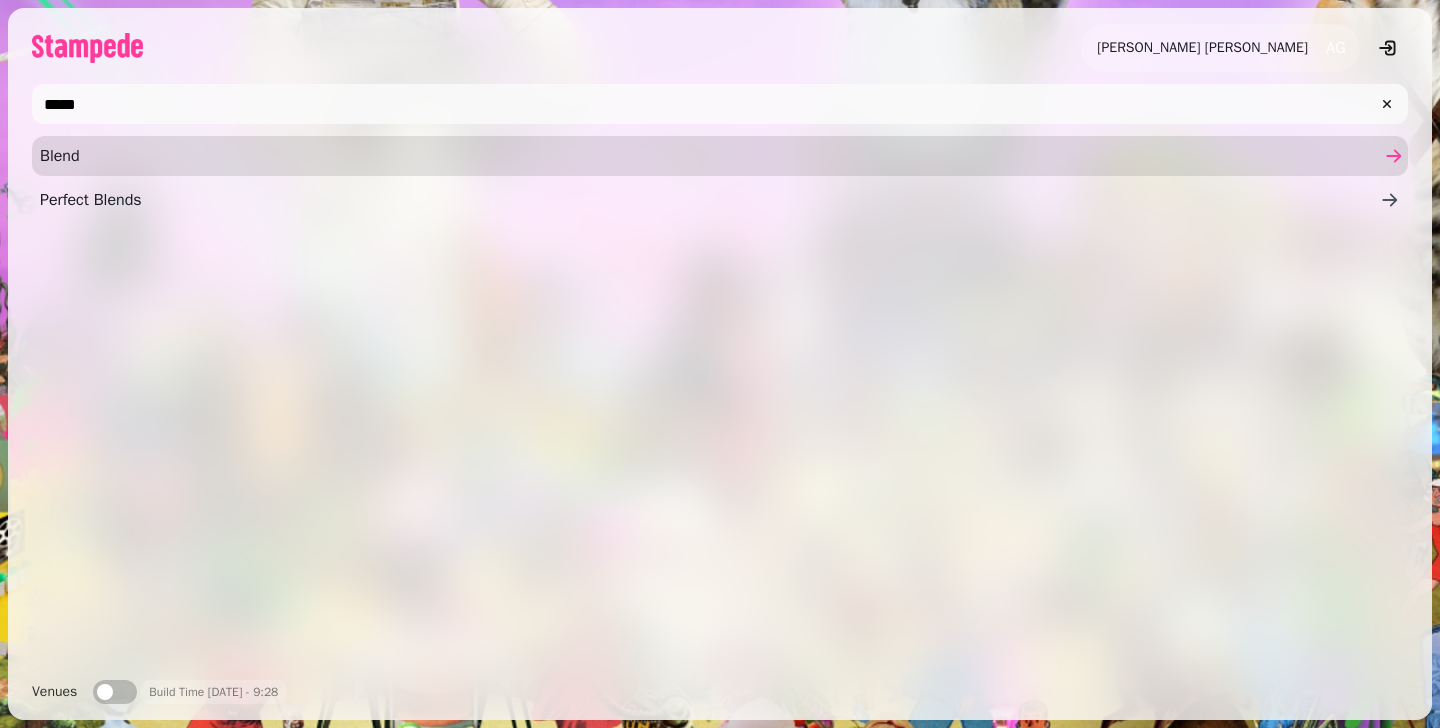 type on "*****" 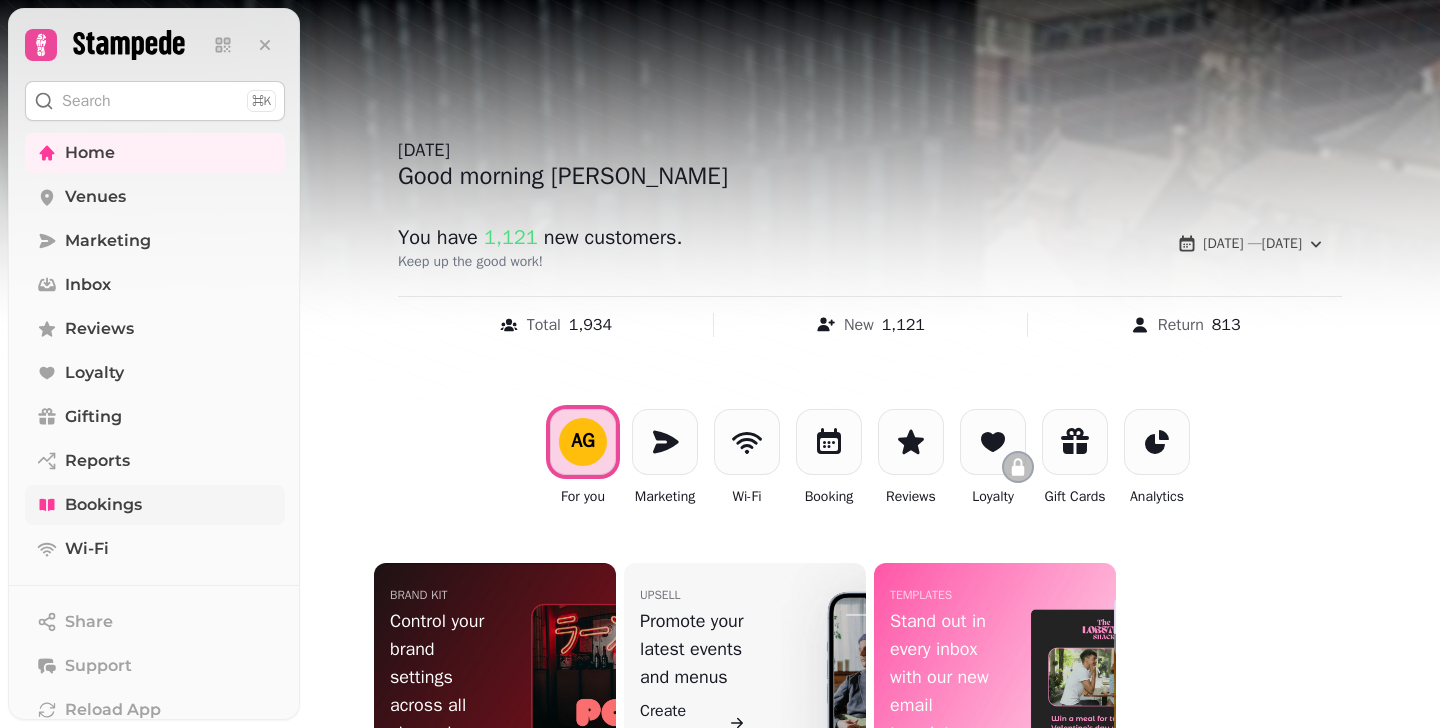 click on "Bookings" at bounding box center (103, 505) 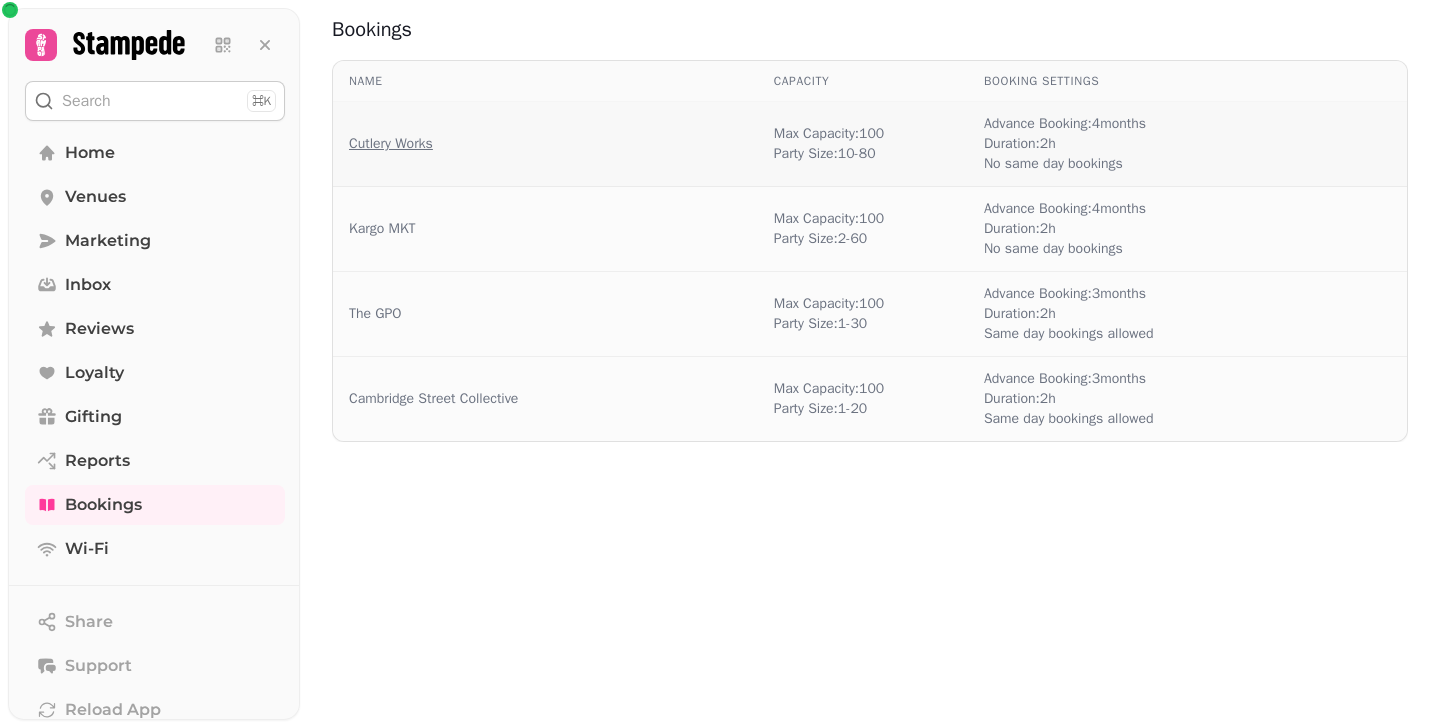 click on "Cutlery Works" at bounding box center [391, 144] 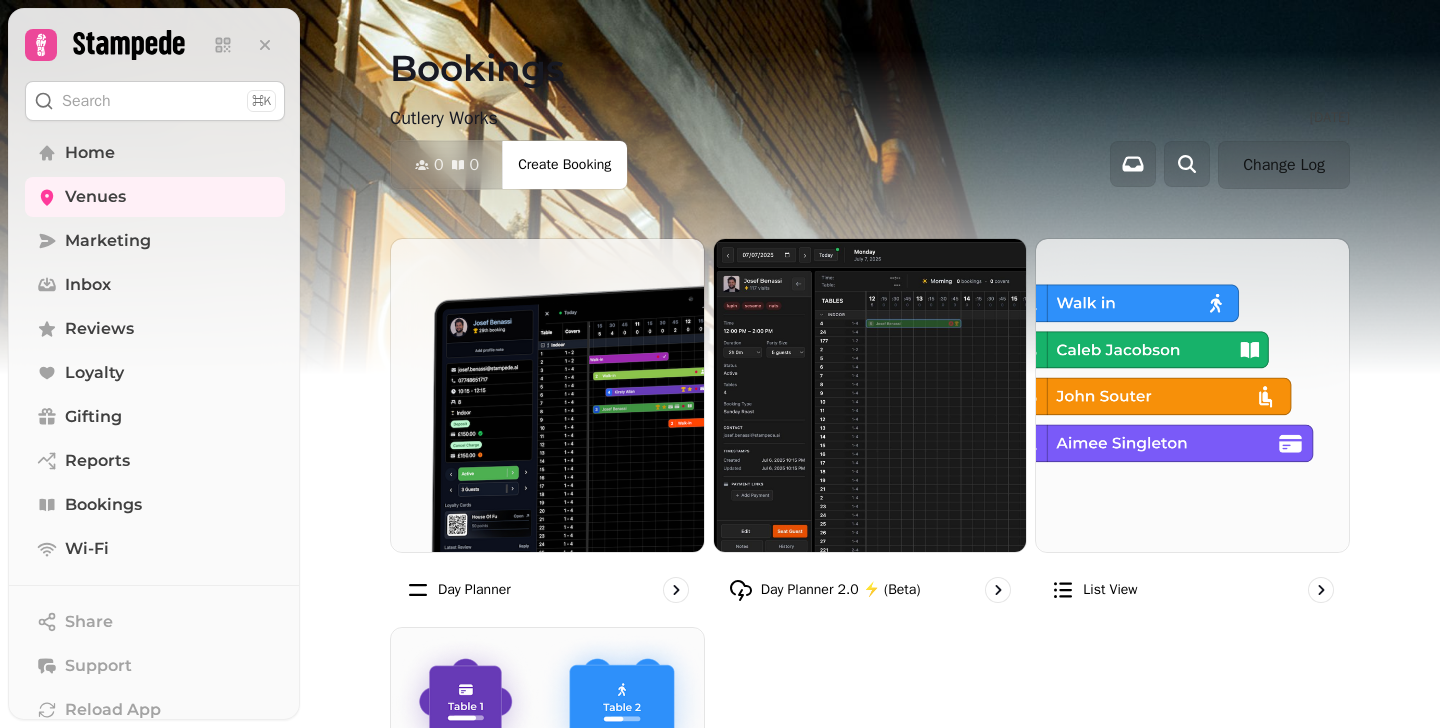 scroll, scrollTop: 1190, scrollLeft: 0, axis: vertical 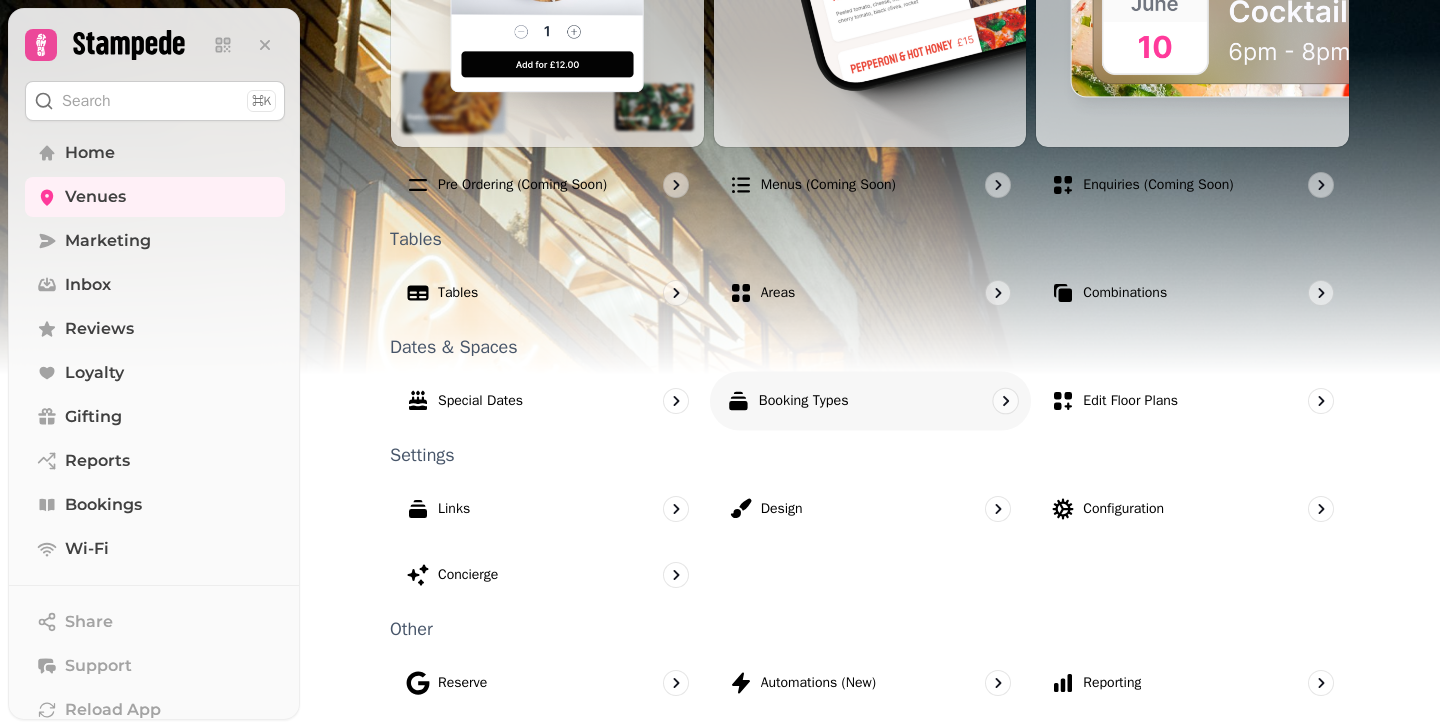 click on "Booking Types" at bounding box center (803, 401) 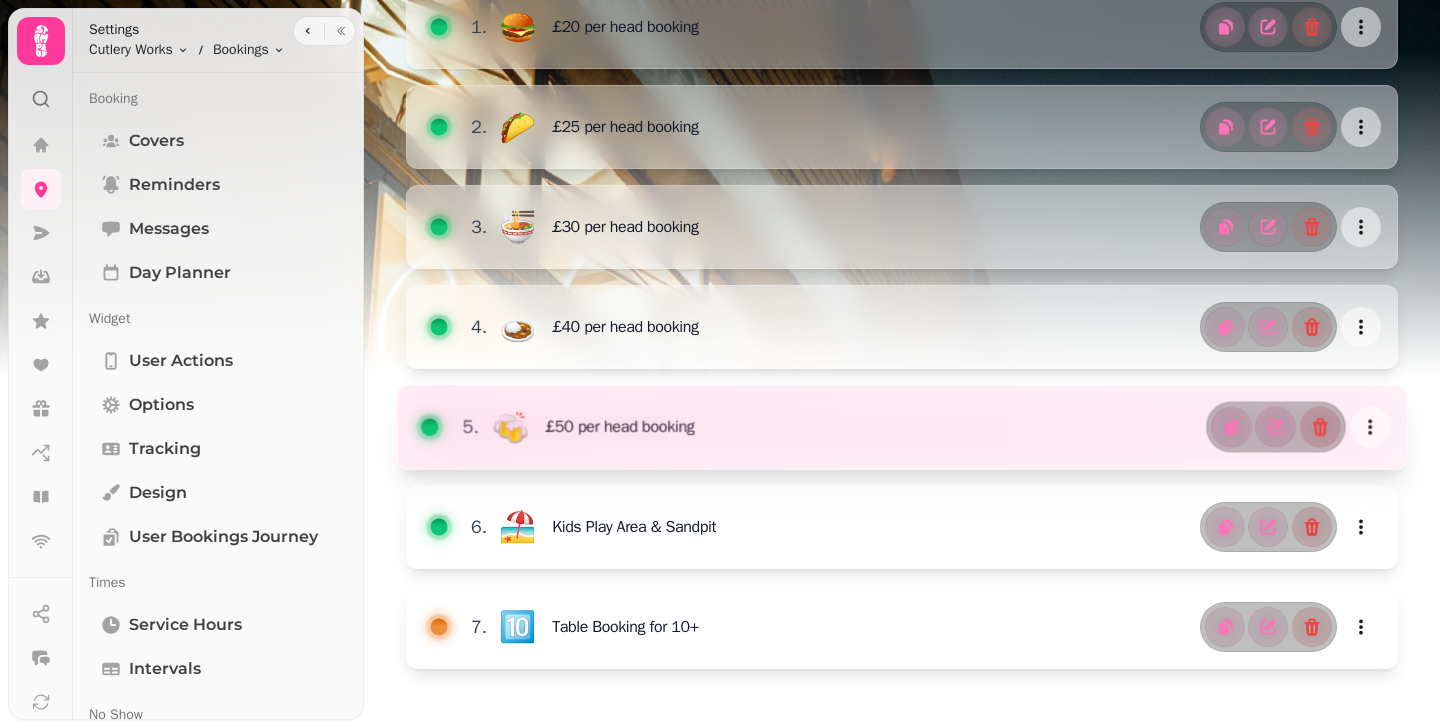 scroll, scrollTop: 364, scrollLeft: 0, axis: vertical 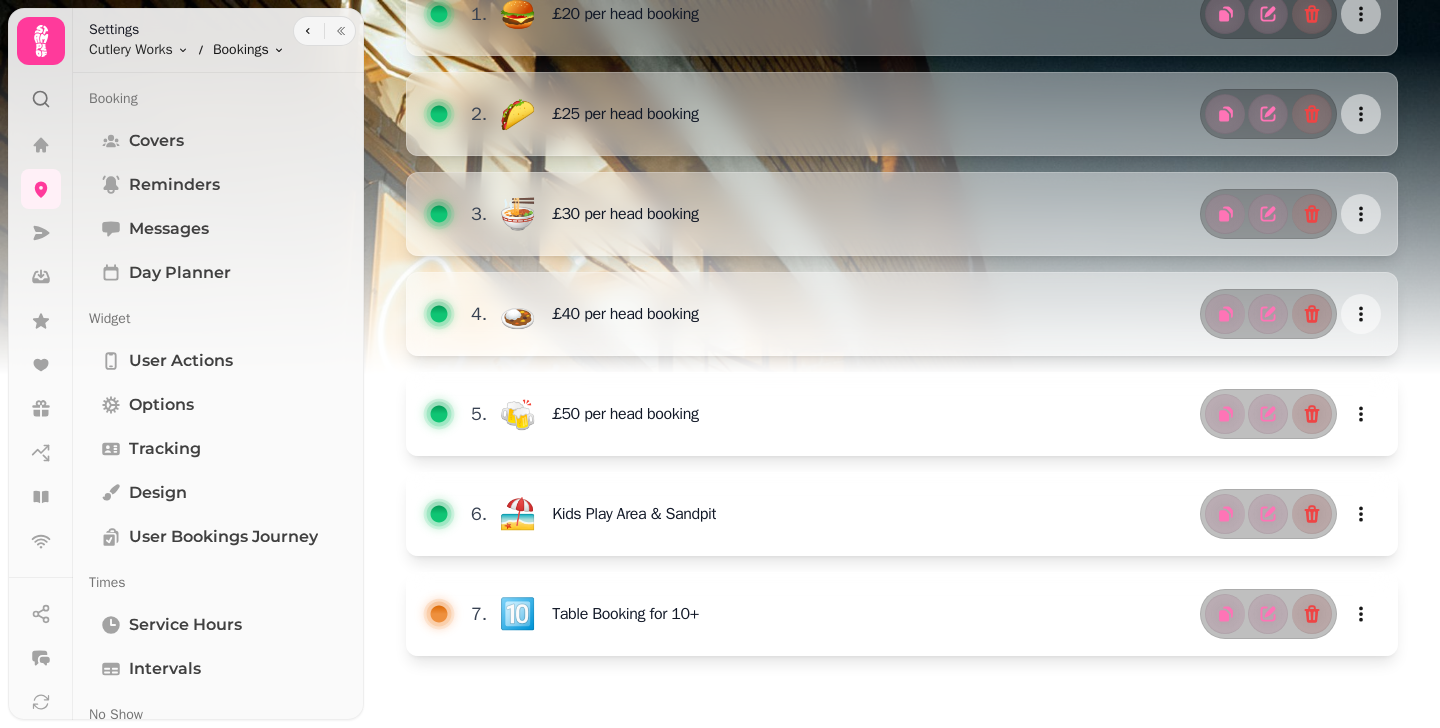 click on "Booking Types Create 1 . 🍔  £20 per head booking 2 . 🌮  £25 per head booking 3 . 🍜  £30 per head booking 4 . 🍛  £40 per head booking 5 . 🍻  £50 per head booking 6 . 🏖️  Kids Play Area & Sandpit 7 . 🔟 Table Booking for 10+
Settings Cutlery Works Toggle menu Bookings Toggle menu Booking Covers Reminders Messages Day Planner Widget User actions Options Tracking Design User Bookings Journey Times Service Hours Intervals No Show Payments Menus Inventory All Modifiers Modifier Categories Settings Booking Types All Archived Special Dates Dates Archived Tables All Archived Areas All Archived Combinations All Archived Automations Settings Stats Integrations Google Embed Links Link Builder Standalone booking page Embedabble widget Tablet mode" at bounding box center (720, 364) 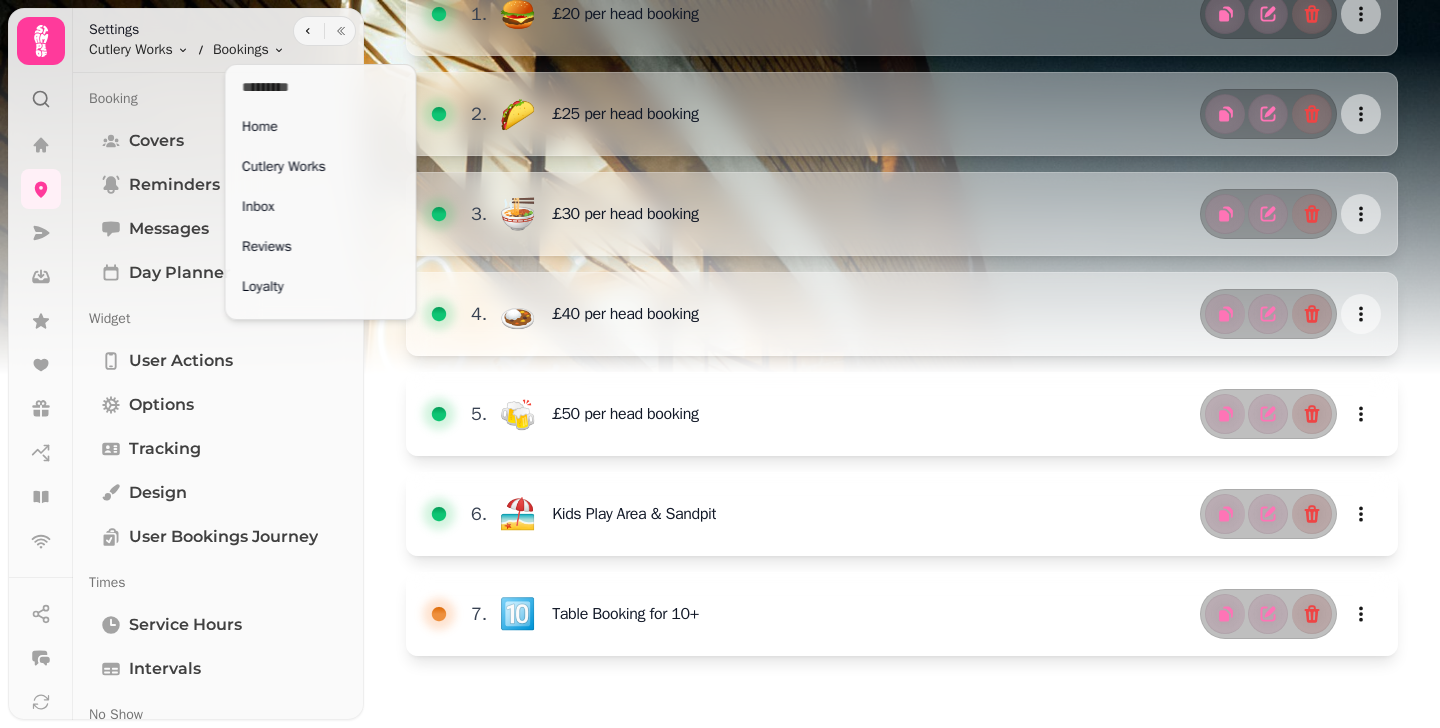 click on "Booking Types Create 1 . 🍔  £20 per head booking 2 . 🌮  £25 per head booking 3 . 🍜  £30 per head booking 4 . 🍛  £40 per head booking 5 . 🍻  £50 per head booking 6 . 🏖️  Kids Play Area & Sandpit 7 . 🔟 Table Booking for 10+
Settings Cutlery Works Toggle menu Bookings Toggle menu Booking Covers Reminders Messages Day Planner Widget User actions Options Tracking Design User Bookings Journey Times Service Hours Intervals No Show Payments Menus Inventory All Modifiers Modifier Categories Settings Booking Types All Archived Special Dates Dates Archived Tables All Archived Areas All Archived Combinations All Archived Automations Settings Stats Integrations Google Embed Links Link Builder Standalone booking page Embedabble widget Tablet mode Home Cutlery Works Inbox Reviews Loyalty Venue Snapshot Bookings Wi-Fi Brand" at bounding box center [720, 364] 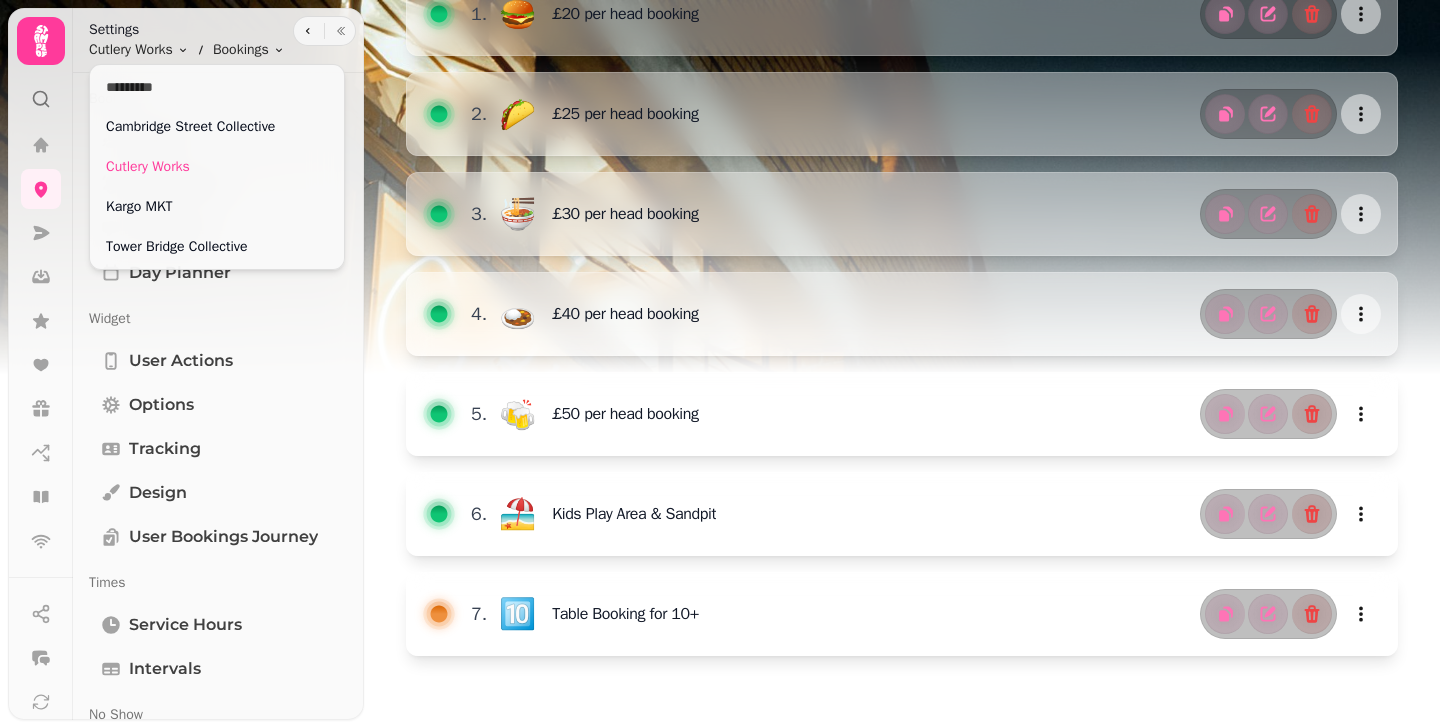 click on "Booking Types Create 1 . 🍔  £20 per head booking 2 . 🌮  £25 per head booking 3 . 🍜  £30 per head booking 4 . 🍛  £40 per head booking 5 . 🍻  £50 per head booking 6 . 🏖️  Kids Play Area & Sandpit 7 . 🔟 Table Booking for 10+
Settings Cutlery Works Toggle menu Bookings Toggle menu Booking Covers Reminders Messages Day Planner Widget User actions Options Tracking Design User Bookings Journey Times Service Hours Intervals No Show Payments Menus Inventory All Modifiers Modifier Categories Settings Booking Types All Archived Special Dates Dates Archived Tables All Archived Areas All Archived Combinations All Archived Automations Settings Stats Integrations Google Embed Links Link Builder Standalone booking page Embedabble widget Tablet mode Cambridge Street Collective Cutlery Works Kargo MKT Tower Bridge Collective" at bounding box center (720, 364) 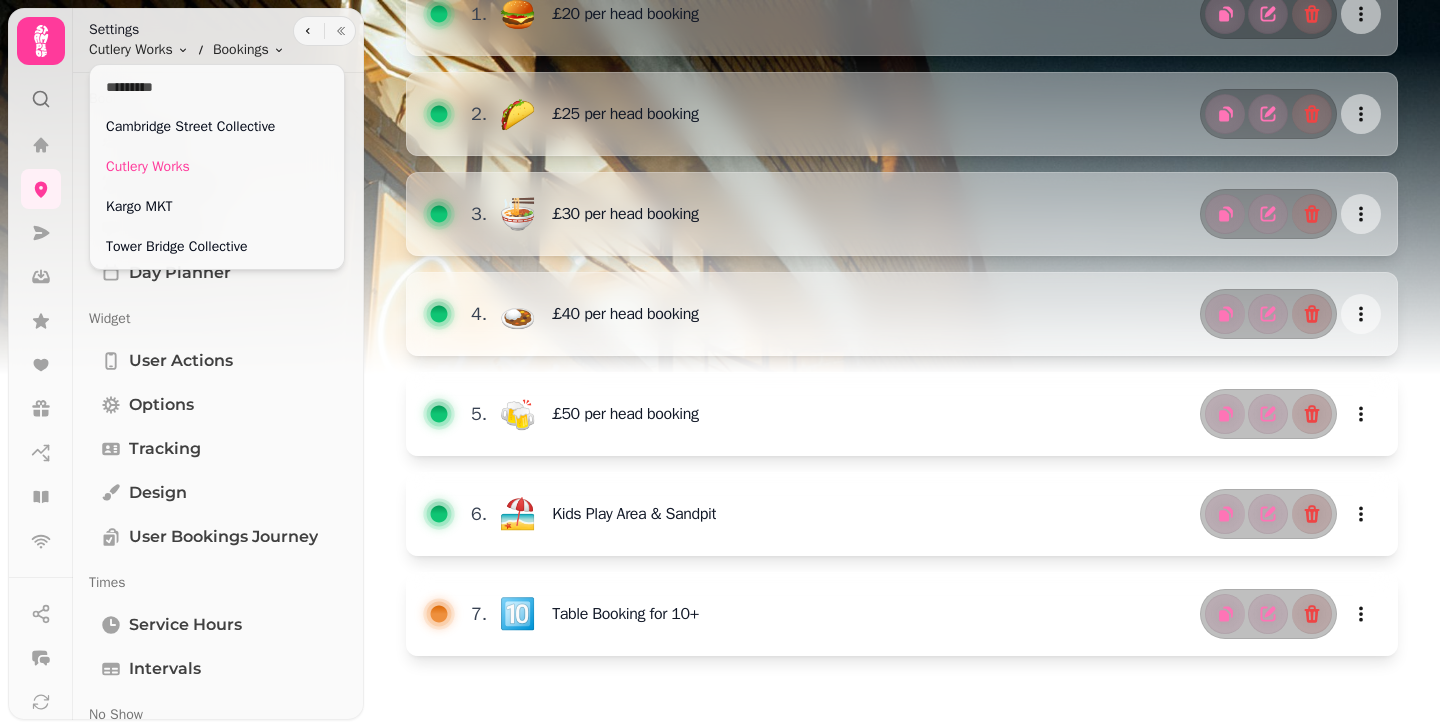 click on "Booking Types Create 1 . 🍔  £20 per head booking 2 . 🌮  £25 per head booking 3 . 🍜  £30 per head booking 4 . 🍛  £40 per head booking 5 . 🍻  £50 per head booking 6 . 🏖️  Kids Play Area & Sandpit 7 . 🔟 Table Booking for 10+
Settings Cutlery Works Toggle menu Bookings Toggle menu Booking Covers Reminders Messages Day Planner Widget User actions Options Tracking Design User Bookings Journey Times Service Hours Intervals No Show Payments Menus Inventory All Modifiers Modifier Categories Settings Booking Types All Archived Special Dates Dates Archived Tables All Archived Areas All Archived Combinations All Archived Automations Settings Stats Integrations Google Embed Links Link Builder Standalone booking page Embedabble widget Tablet mode Cambridge Street Collective Cutlery Works Kargo MKT Tower Bridge Collective" at bounding box center (720, 364) 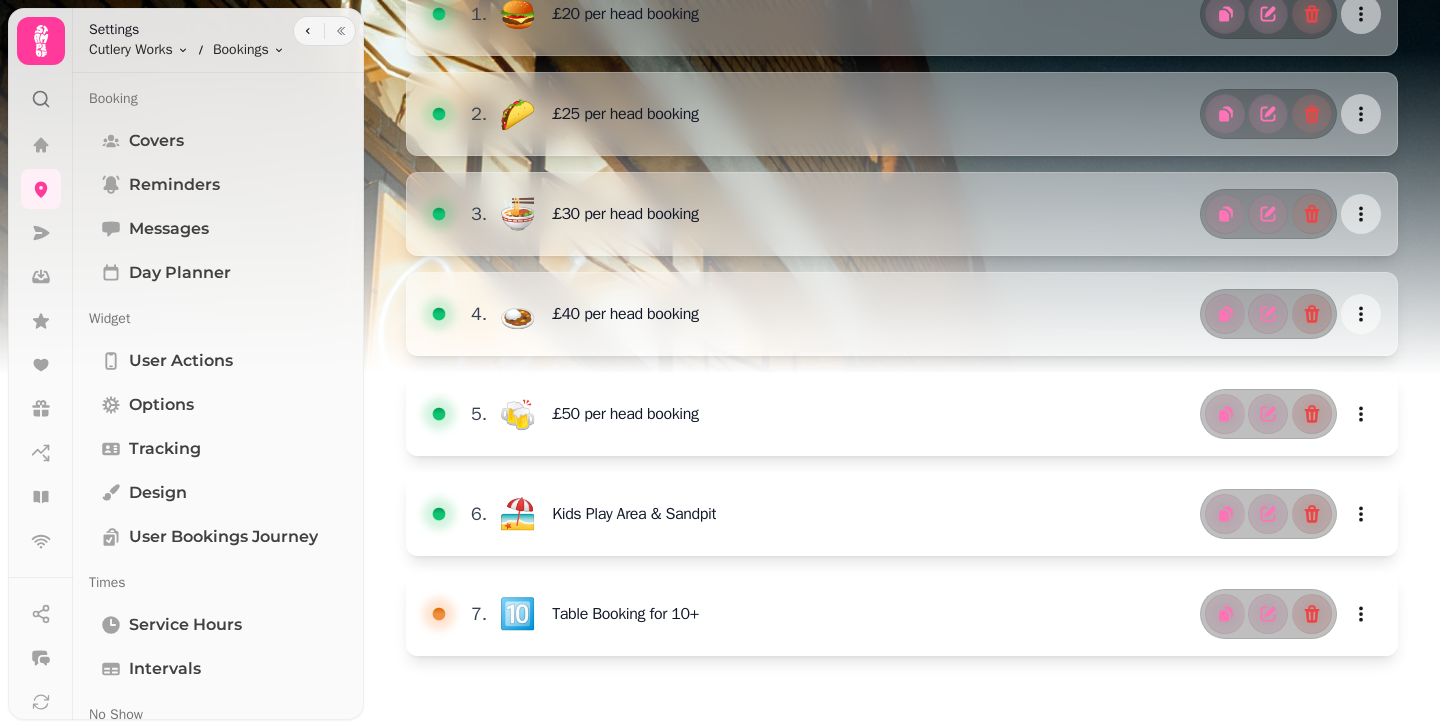 click on "Booking Types Create 1 . 🍔  £20 per head booking 2 . 🌮  £25 per head booking 3 . 🍜  £30 per head booking 4 . 🍛  £40 per head booking 5 . 🍻  £50 per head booking 6 . 🏖️  Kids Play Area & Sandpit 7 . 🔟 Table Booking for 10+
Settings Cutlery Works Toggle menu Bookings Toggle menu Booking Covers Reminders Messages Day Planner Widget User actions Options Tracking Design User Bookings Journey Times Service Hours Intervals No Show Payments Menus Inventory All Modifiers Modifier Categories Settings Booking Types All Archived Special Dates Dates Archived Tables All Archived Areas All Archived Combinations All Archived Automations Settings Stats Integrations Google Embed Links Link Builder Standalone booking page Embedabble widget Tablet mode" at bounding box center (720, 364) 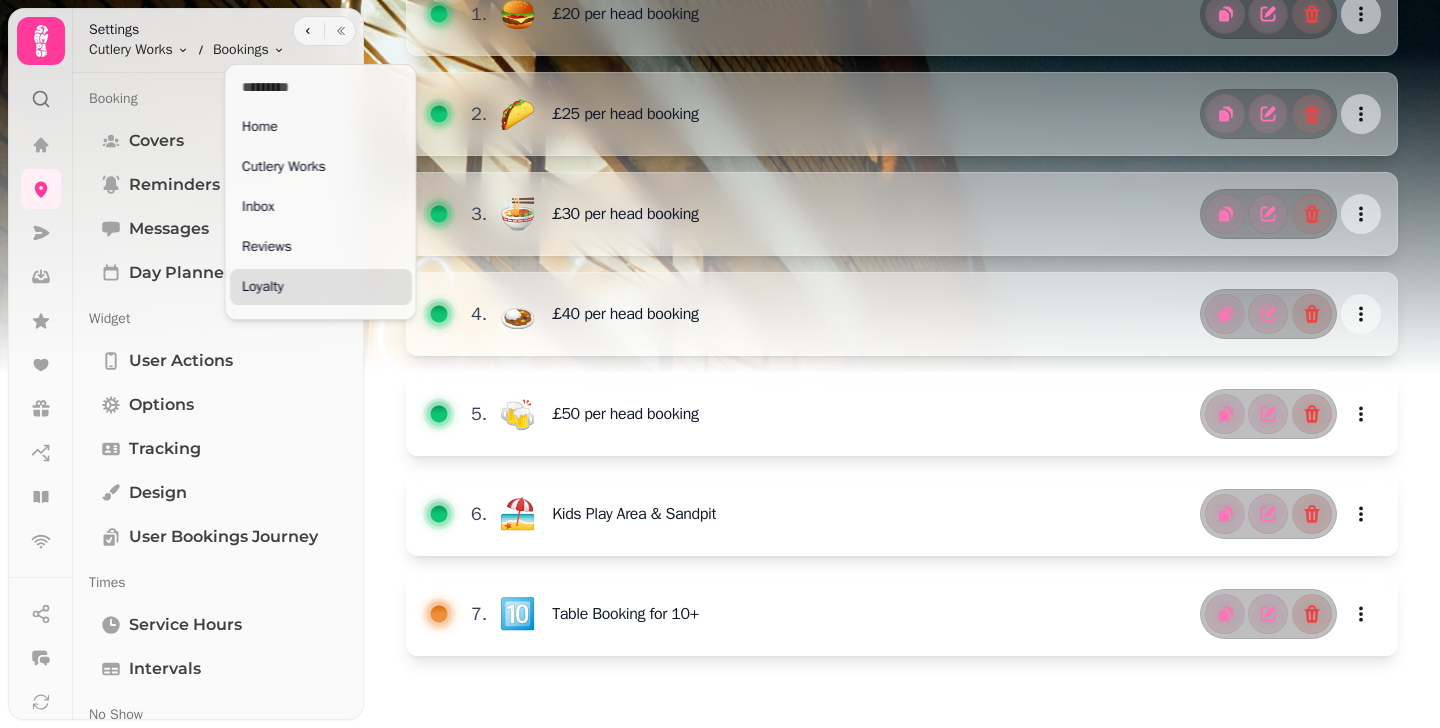 scroll, scrollTop: 148, scrollLeft: 0, axis: vertical 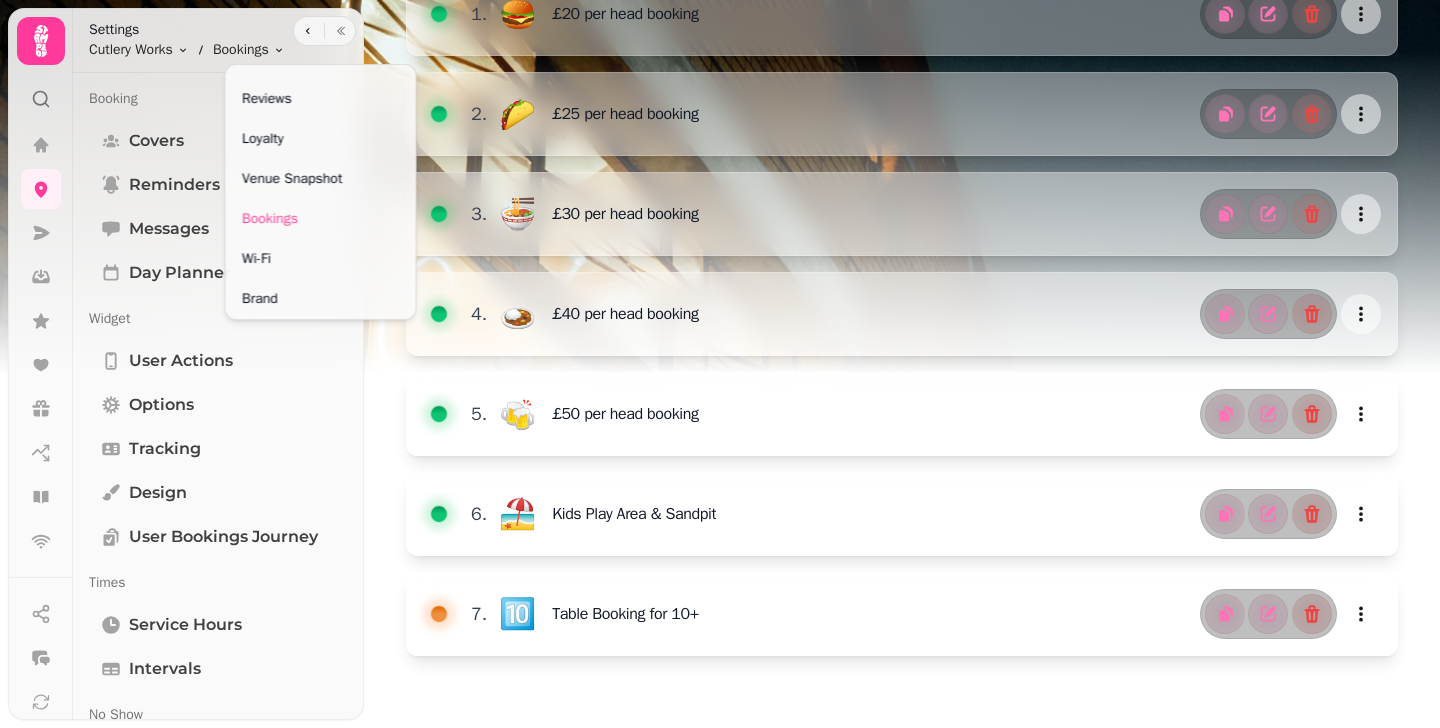 click on "Booking Types Create 1 . 🍔  £20 per head booking 2 . 🌮  £25 per head booking 3 . 🍜  £30 per head booking 4 . 🍛  £40 per head booking 5 . 🍻  £50 per head booking 6 . 🏖️  Kids Play Area & Sandpit 7 . 🔟 Table Booking for 10+
Settings Cutlery Works Toggle menu Bookings Toggle menu Booking Covers Reminders Messages Day Planner Widget User actions Options Tracking Design User Bookings Journey Times Service Hours Intervals No Show Payments Menus Inventory All Modifiers Modifier Categories Settings Booking Types All Archived Special Dates Dates Archived Tables All Archived Areas All Archived Combinations All Archived Automations Settings Stats Integrations Google Embed Links Link Builder Standalone booking page Embedabble widget Tablet mode Home Cutlery Works Inbox Reviews Loyalty Venue Snapshot Bookings Wi-Fi Brand" at bounding box center [720, 364] 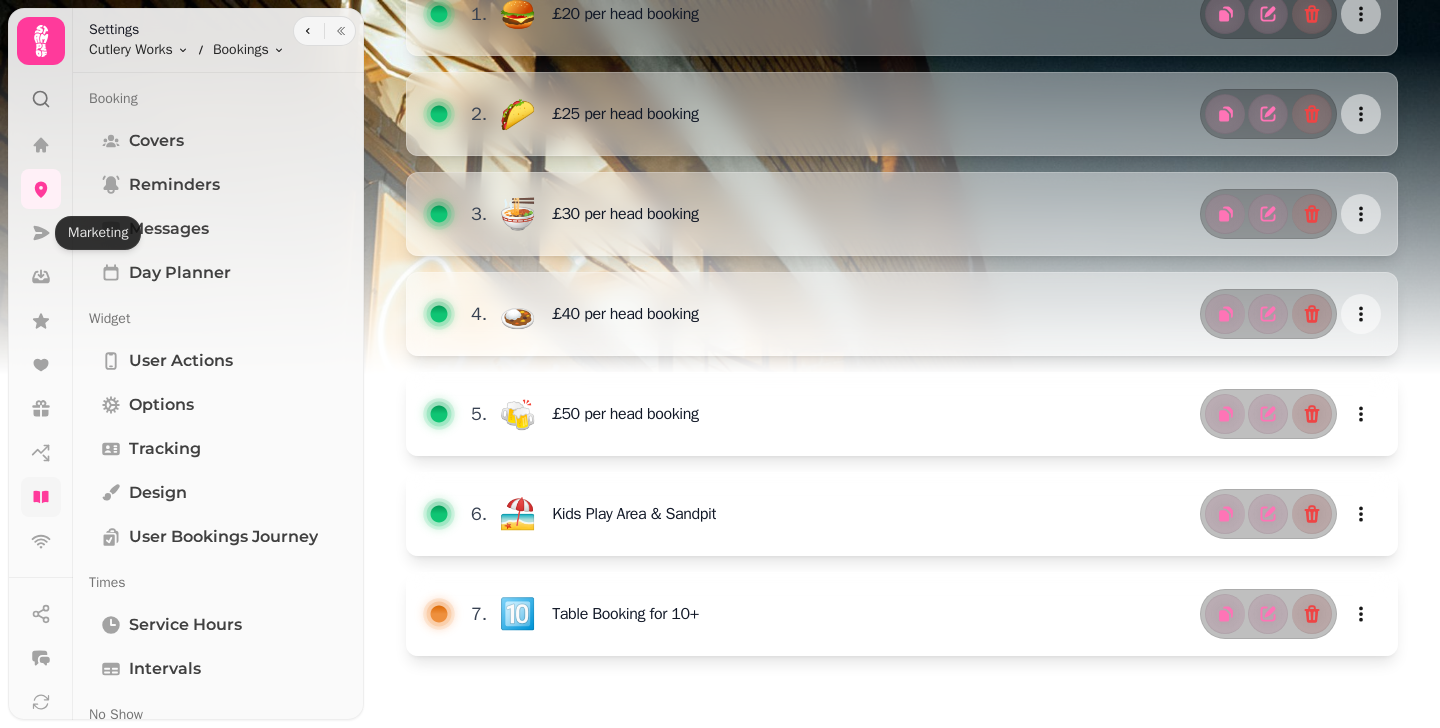 click at bounding box center [41, 497] 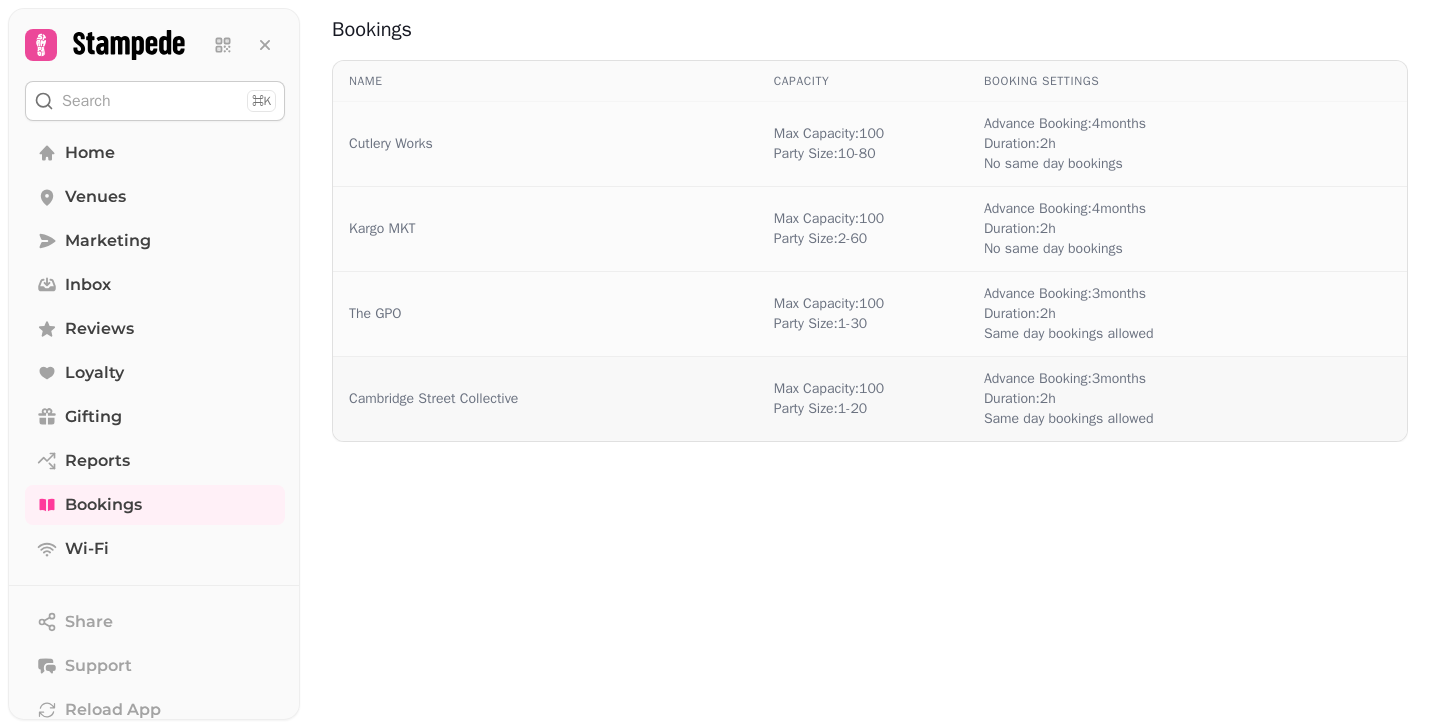 scroll, scrollTop: 0, scrollLeft: 0, axis: both 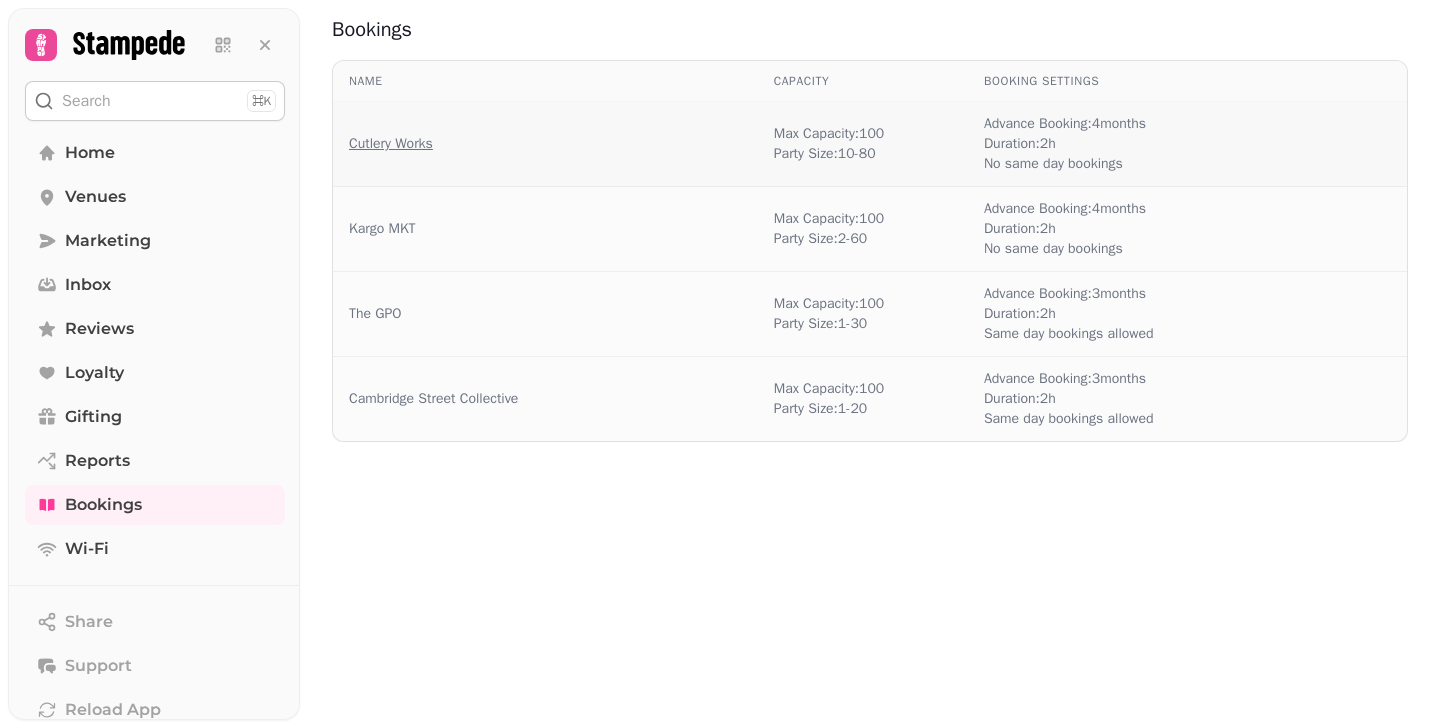 click on "Cutlery Works" at bounding box center [391, 144] 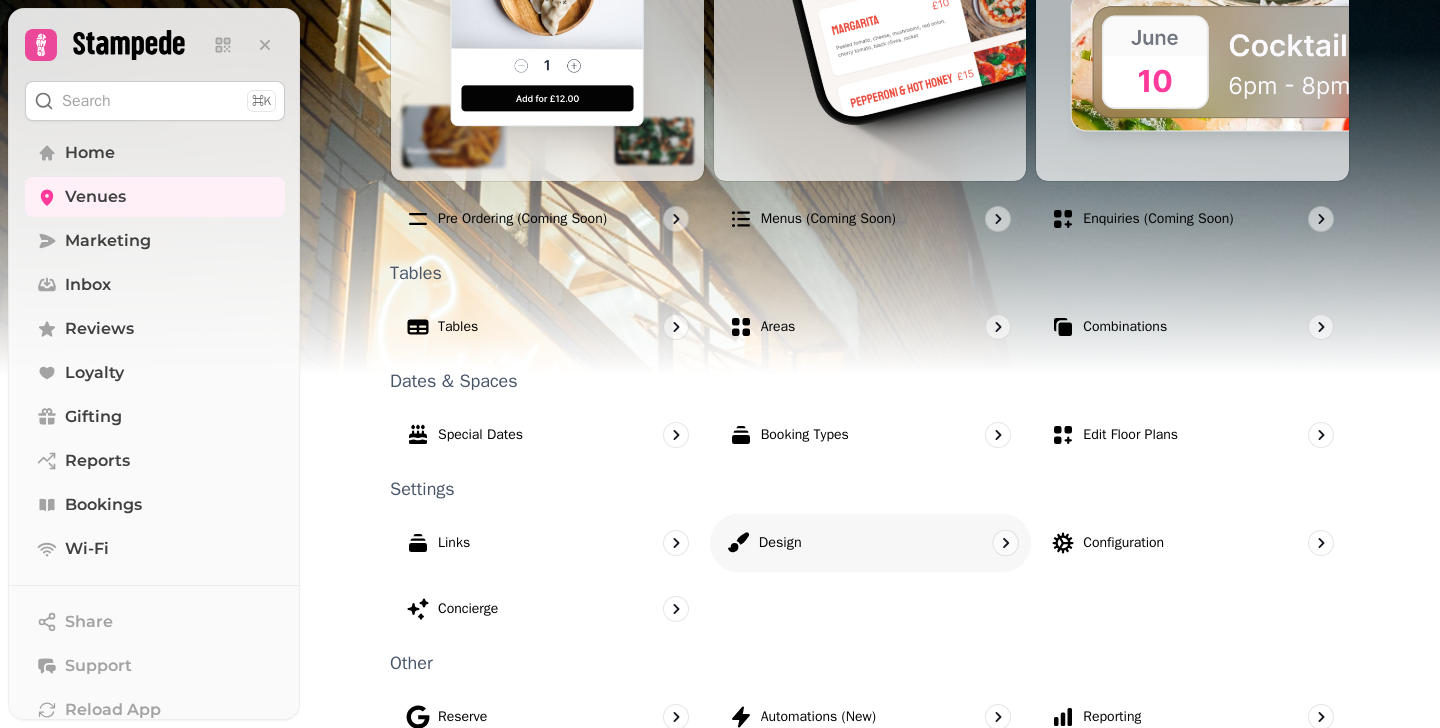 scroll, scrollTop: 1190, scrollLeft: 0, axis: vertical 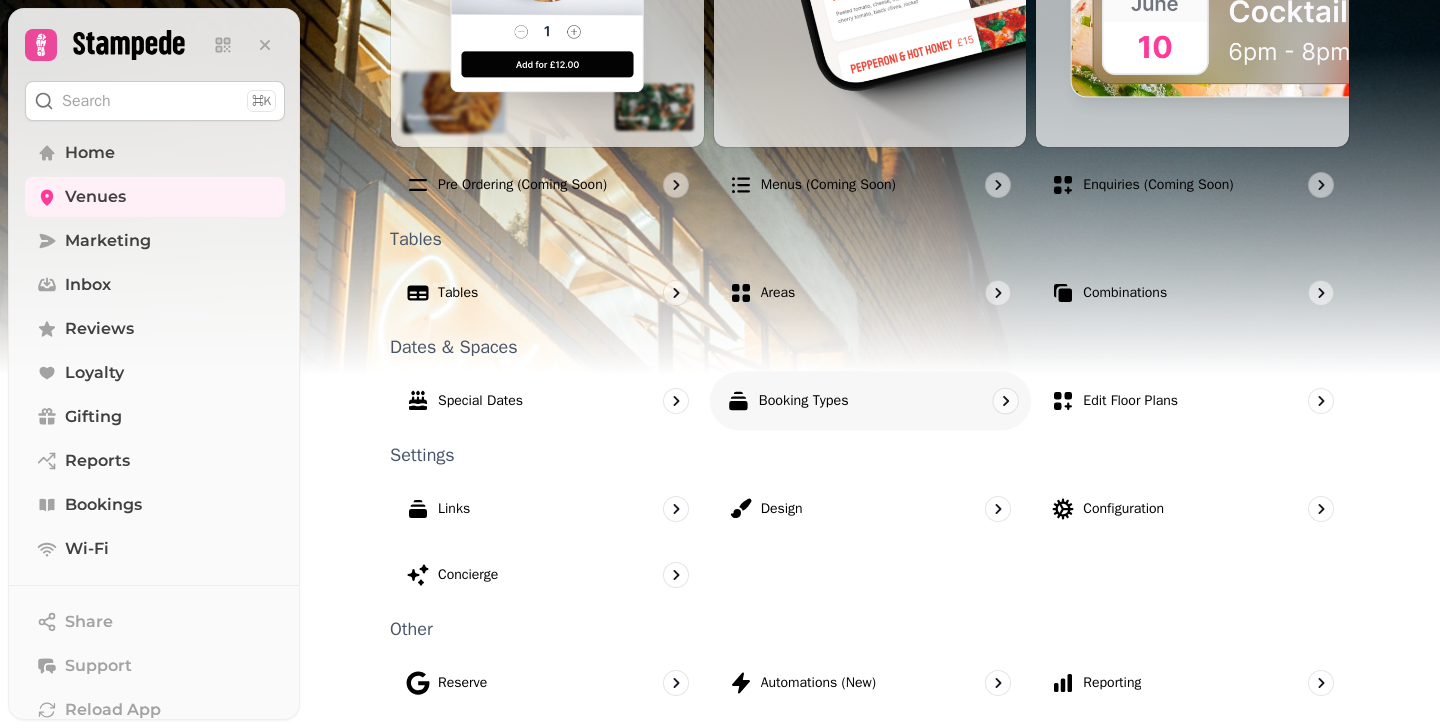 click on "Booking Types" at bounding box center [803, 401] 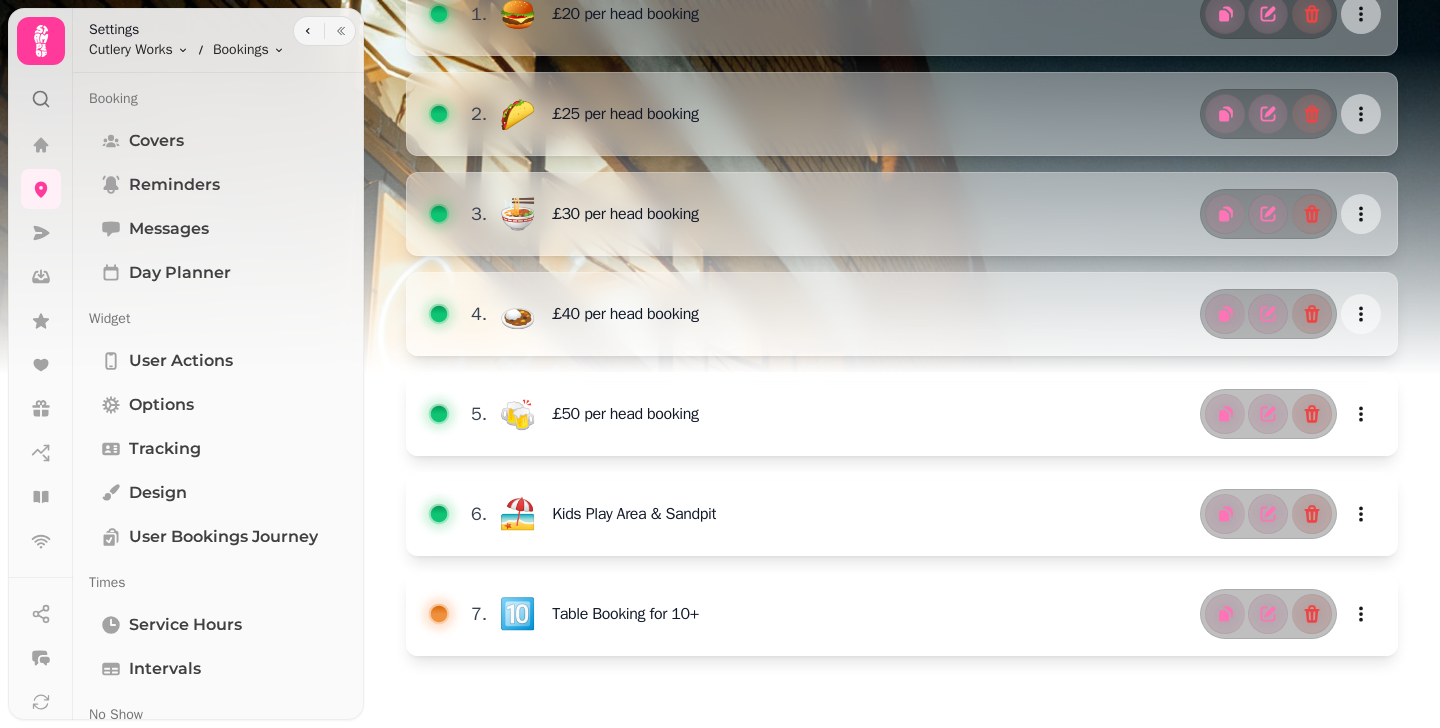 scroll, scrollTop: 364, scrollLeft: 0, axis: vertical 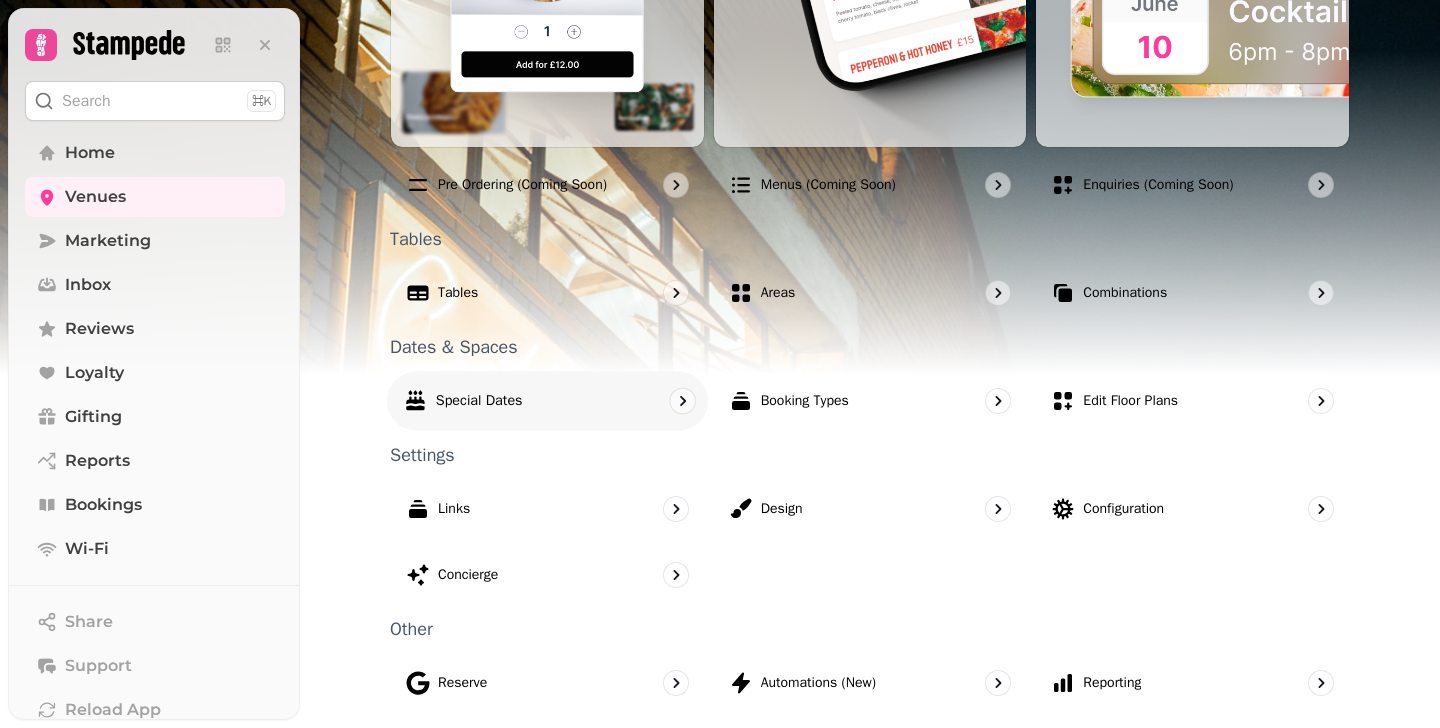 click on "Special Dates" at bounding box center [479, 401] 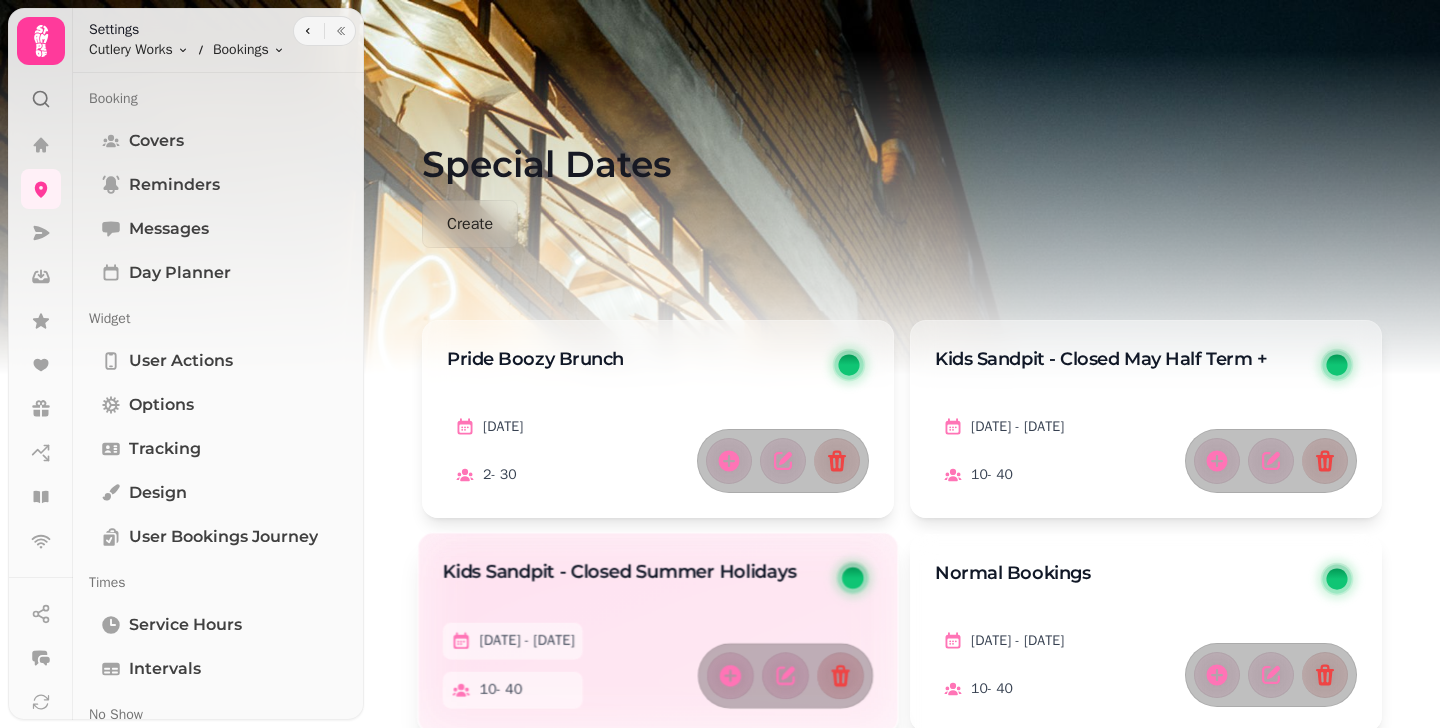 scroll, scrollTop: 504, scrollLeft: 0, axis: vertical 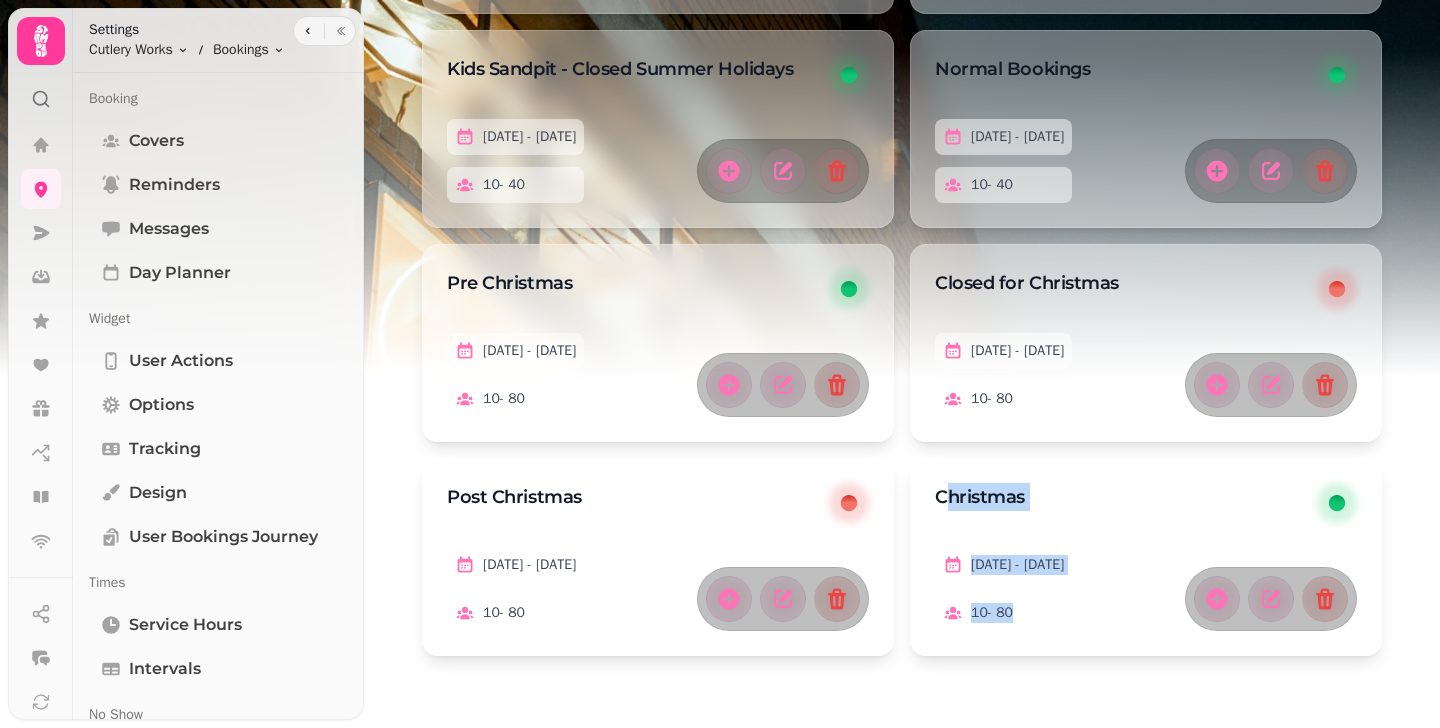 drag, startPoint x: 936, startPoint y: 491, endPoint x: 1401, endPoint y: 646, distance: 490.15305 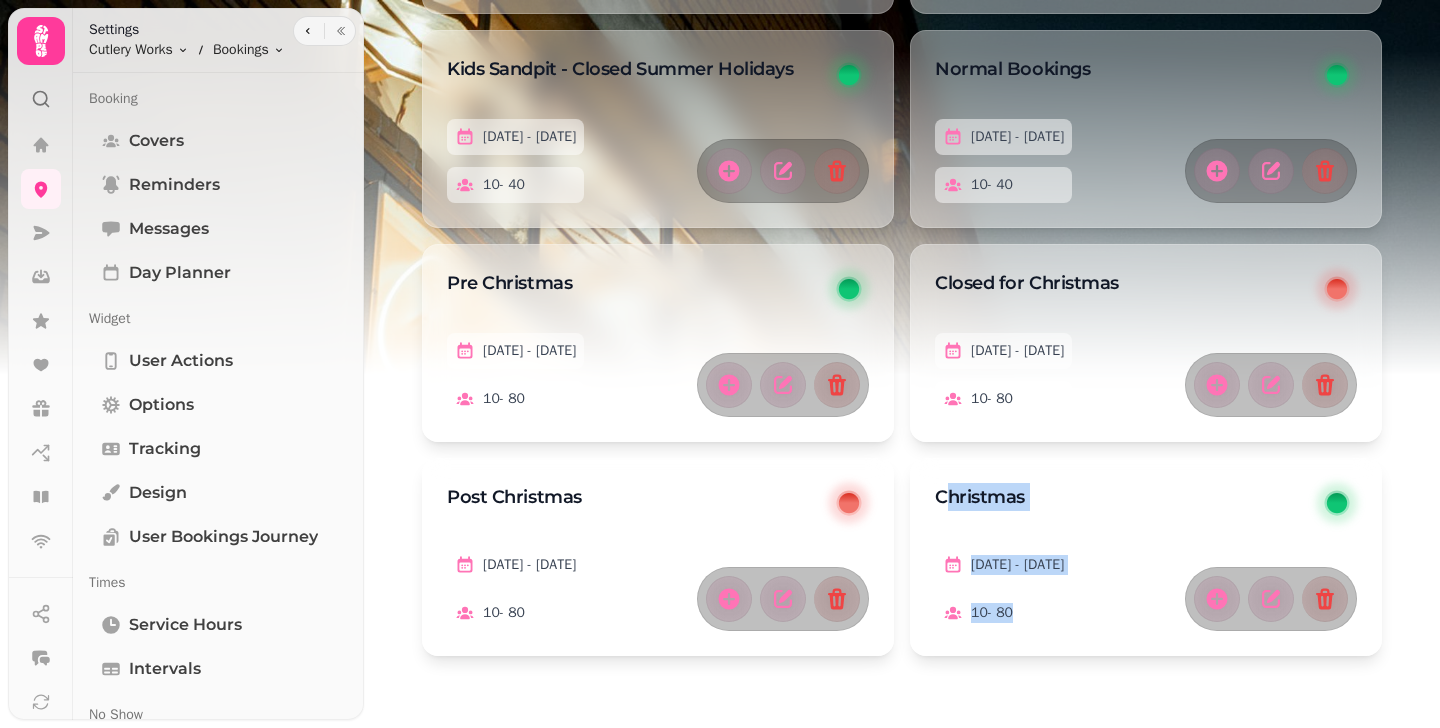 click on "Pride Boozy Brunch 20 Jun 2025  2  -   30 Kids Sandpit - Closed May Half Term + 25 May 2025 - 31 May 2025 10  -   40 Kids Sandpit - Closed Summer Holidays 19 Jul 2025 - 7 Sep 2025 10  -   40 Normal Bookings 28 Feb 2025 - 31 Oct 2036 10  -   40 Pre Christmas 31 Aug 2024 - 31 Oct 2024 10  -   80 Closed for Christmas 20 Dec 2024 - 4 Jan 2025 10  -   80 Post Christmas 5 Jan 2025 - 23 Jan 2025 10  -   80 Christmas 17 Nov 2025 - 21 Dec 2025 10  -   80" at bounding box center [902, 260] 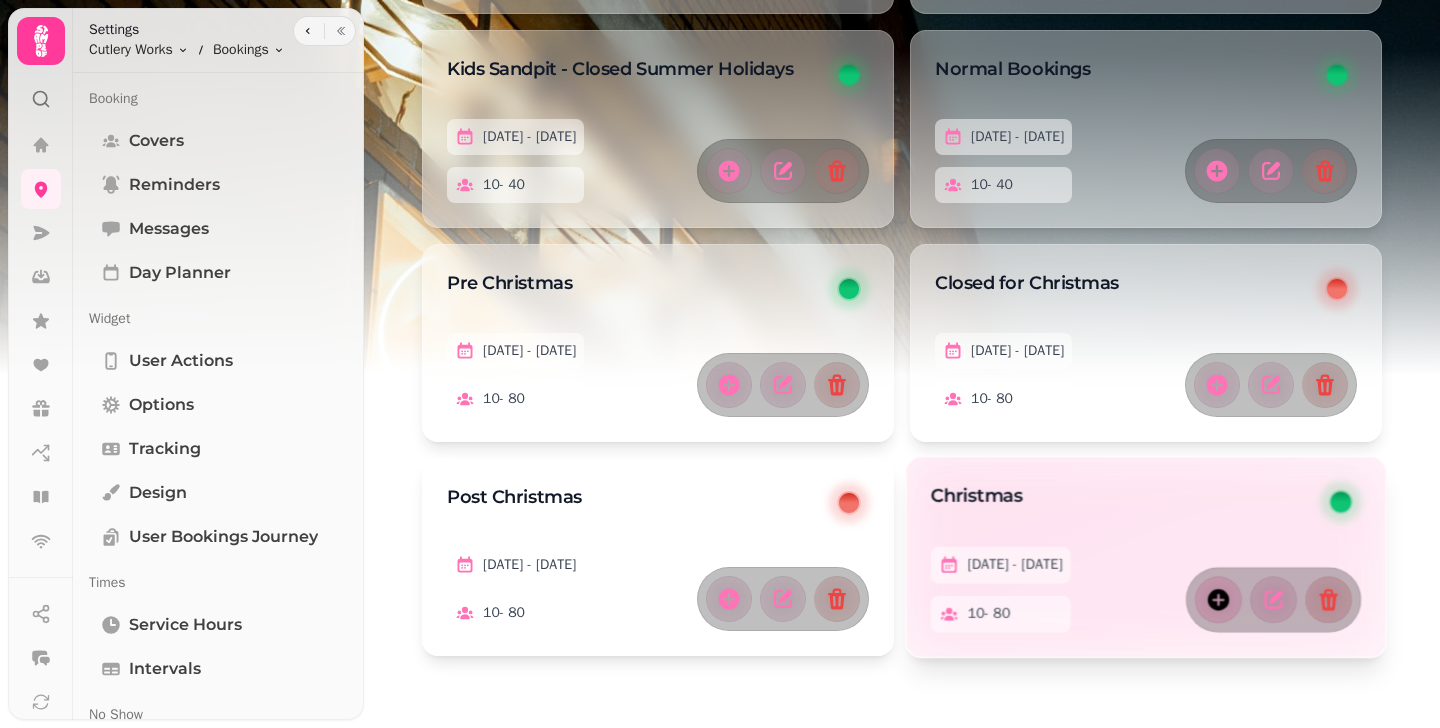 click 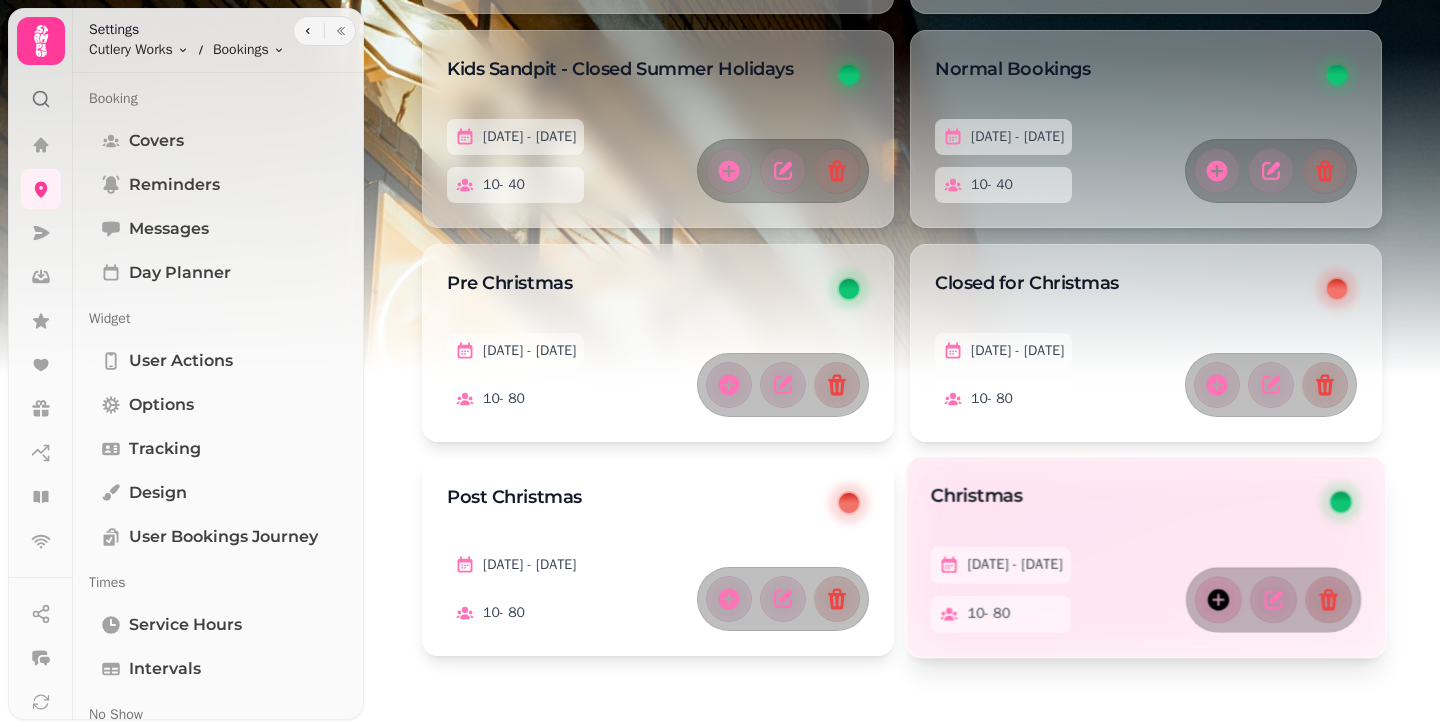 select on "**" 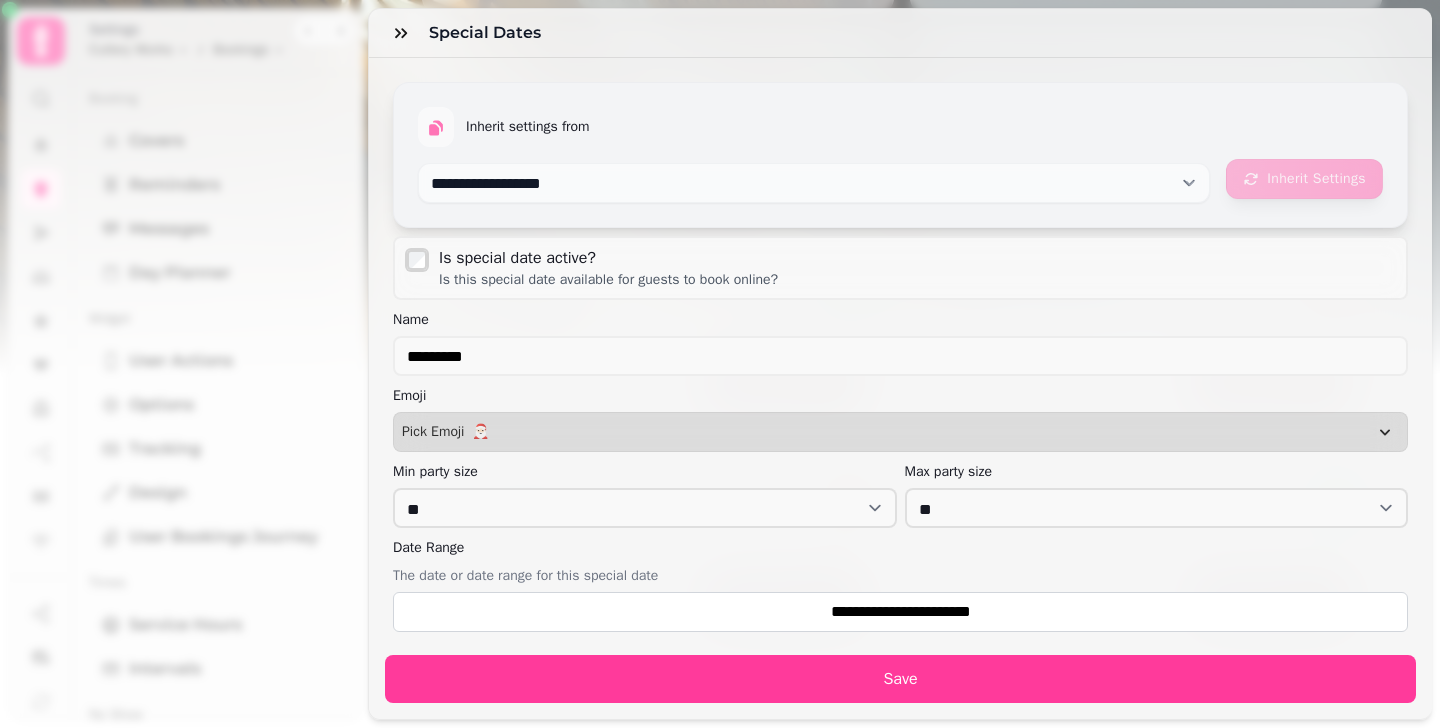 scroll, scrollTop: 241, scrollLeft: 0, axis: vertical 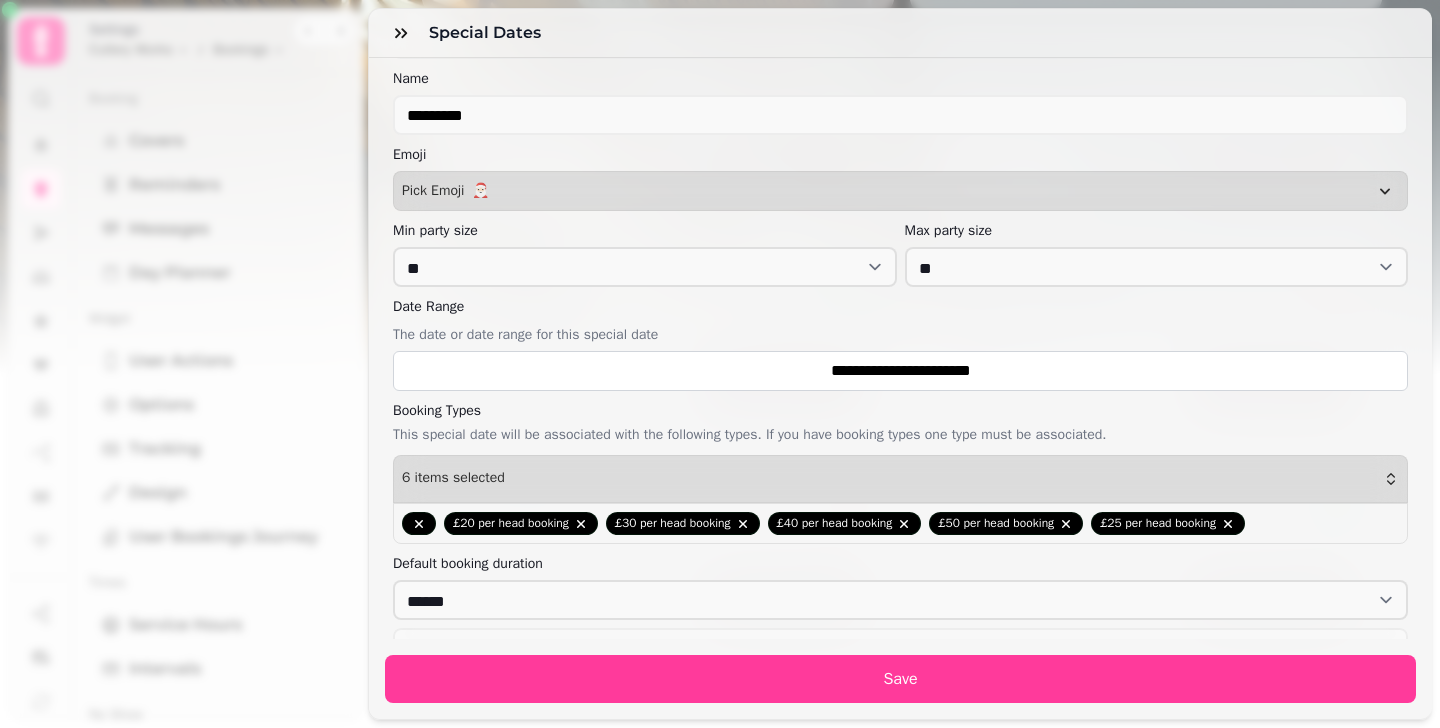 click on "**********" at bounding box center [720, 380] 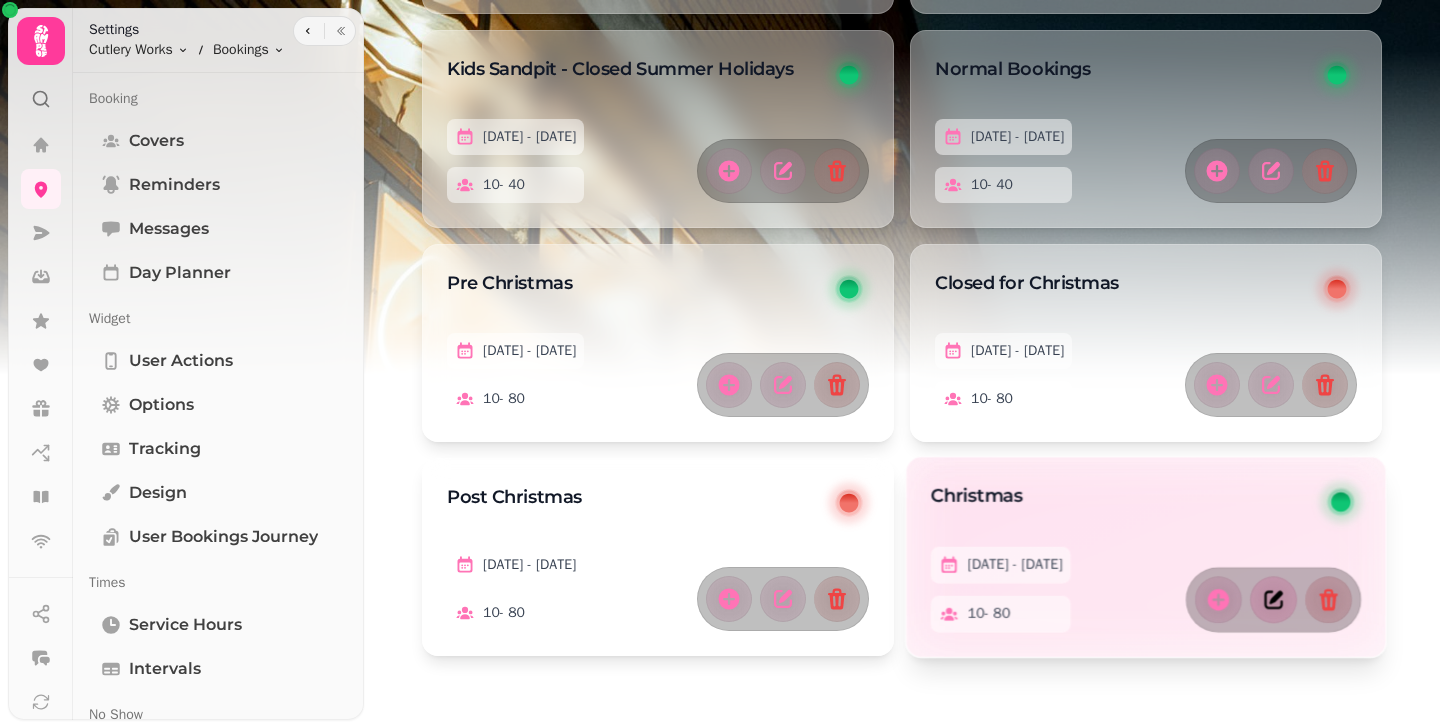 click at bounding box center (1273, 599) 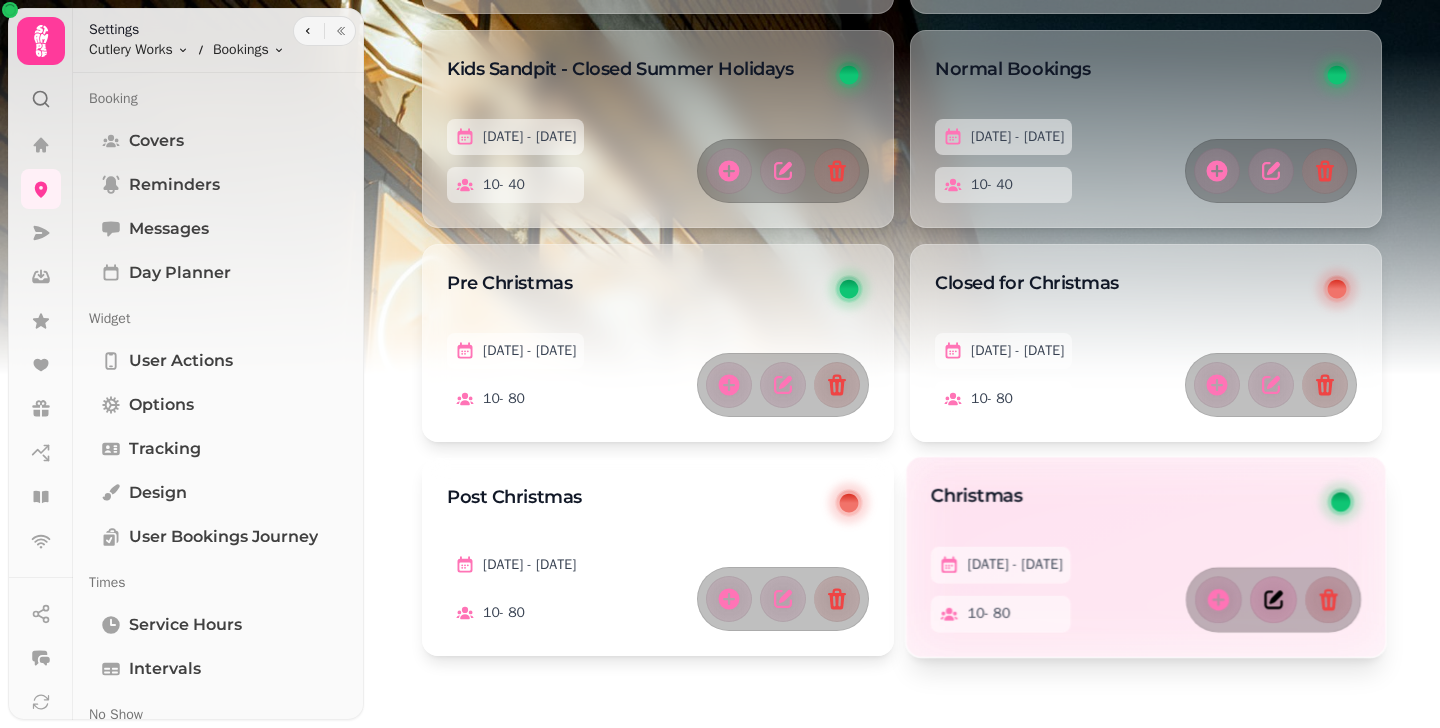 select on "**" 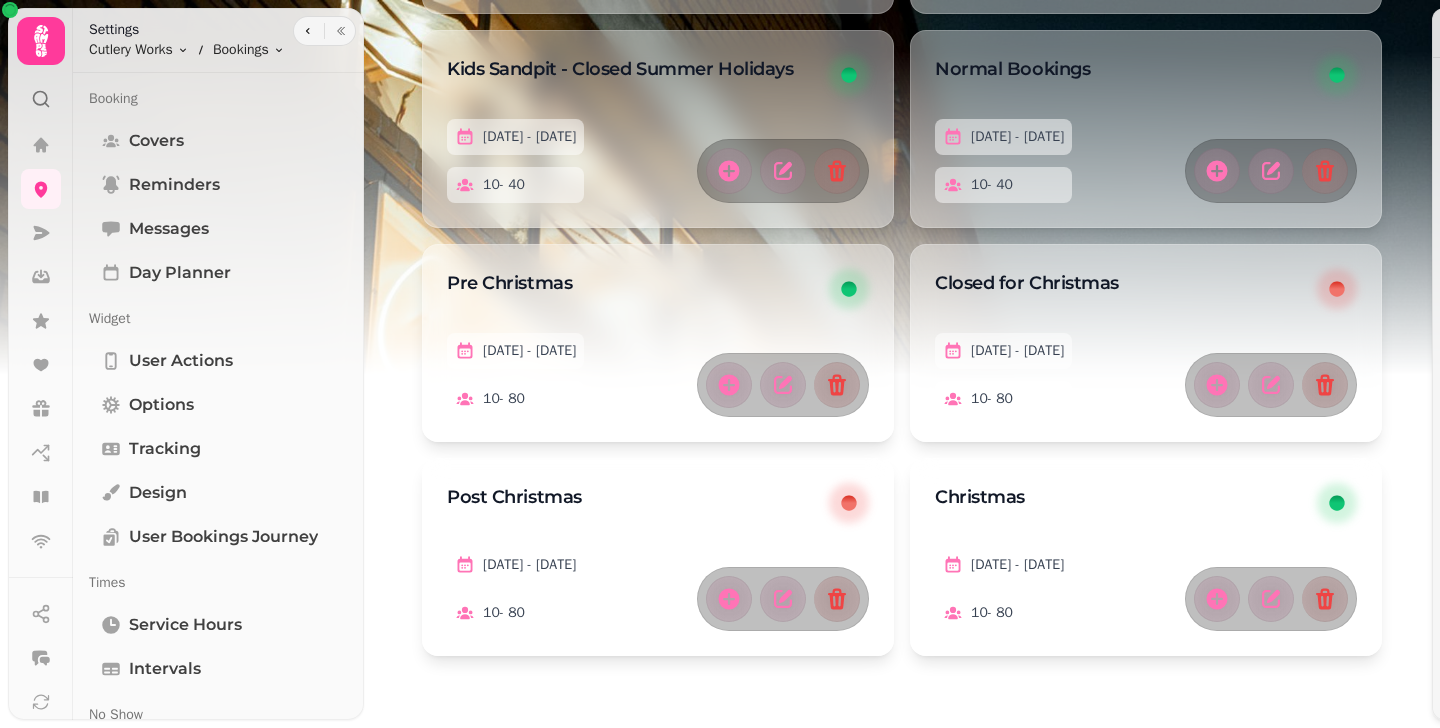 type on "**********" 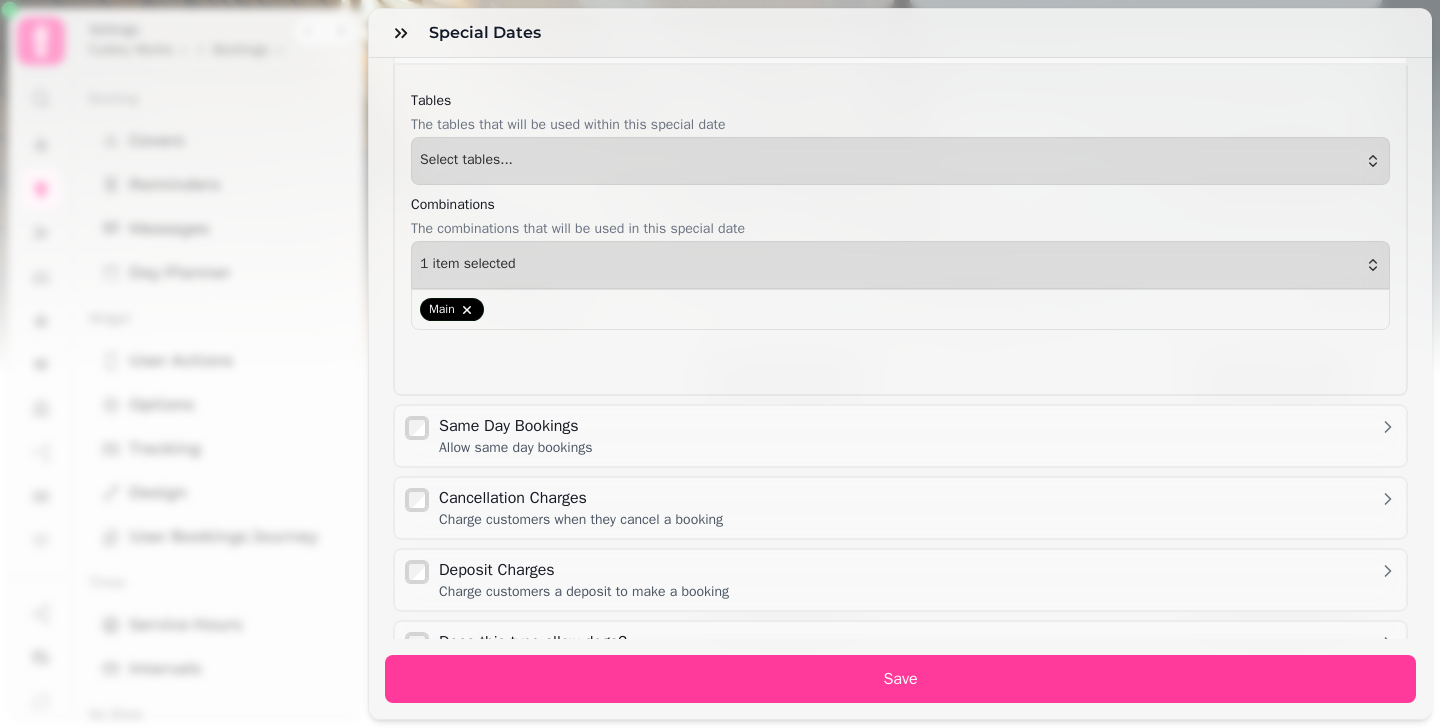scroll, scrollTop: 1658, scrollLeft: 0, axis: vertical 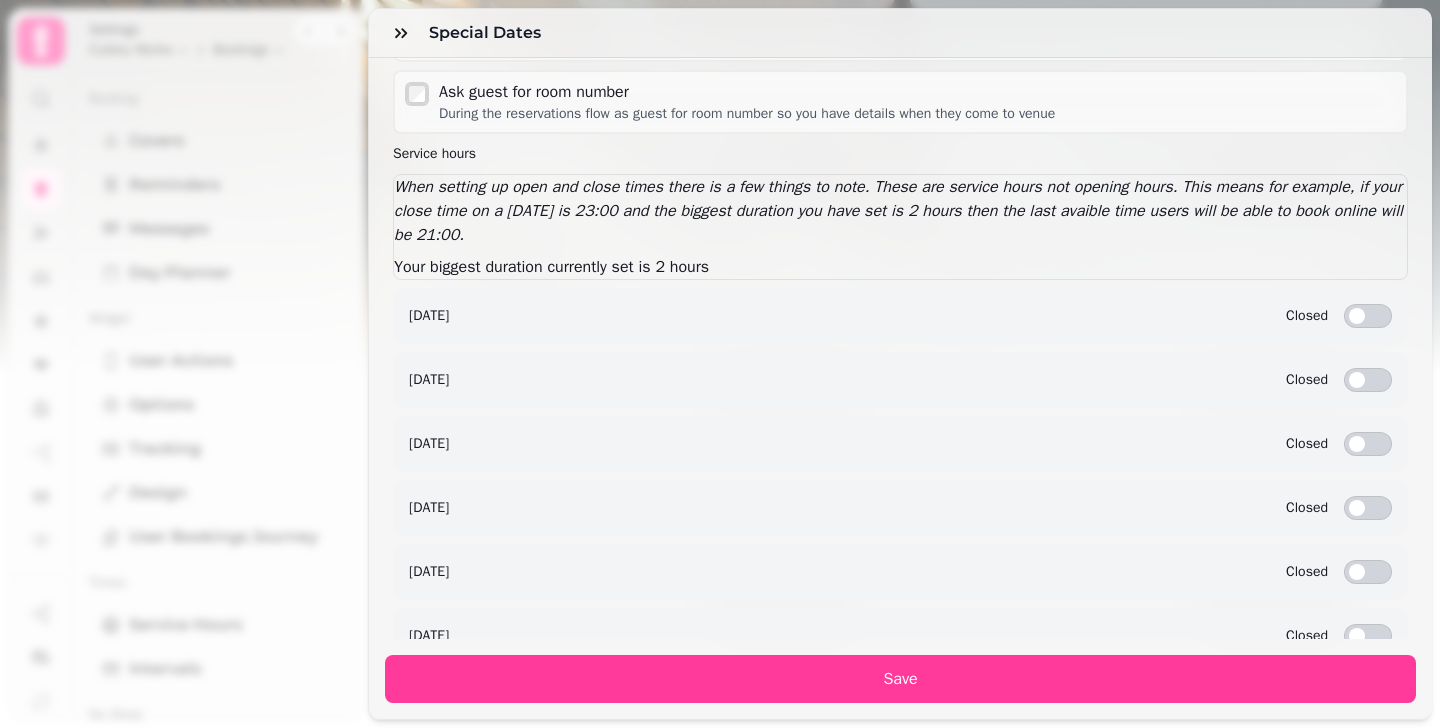 click on "**********" at bounding box center [720, 380] 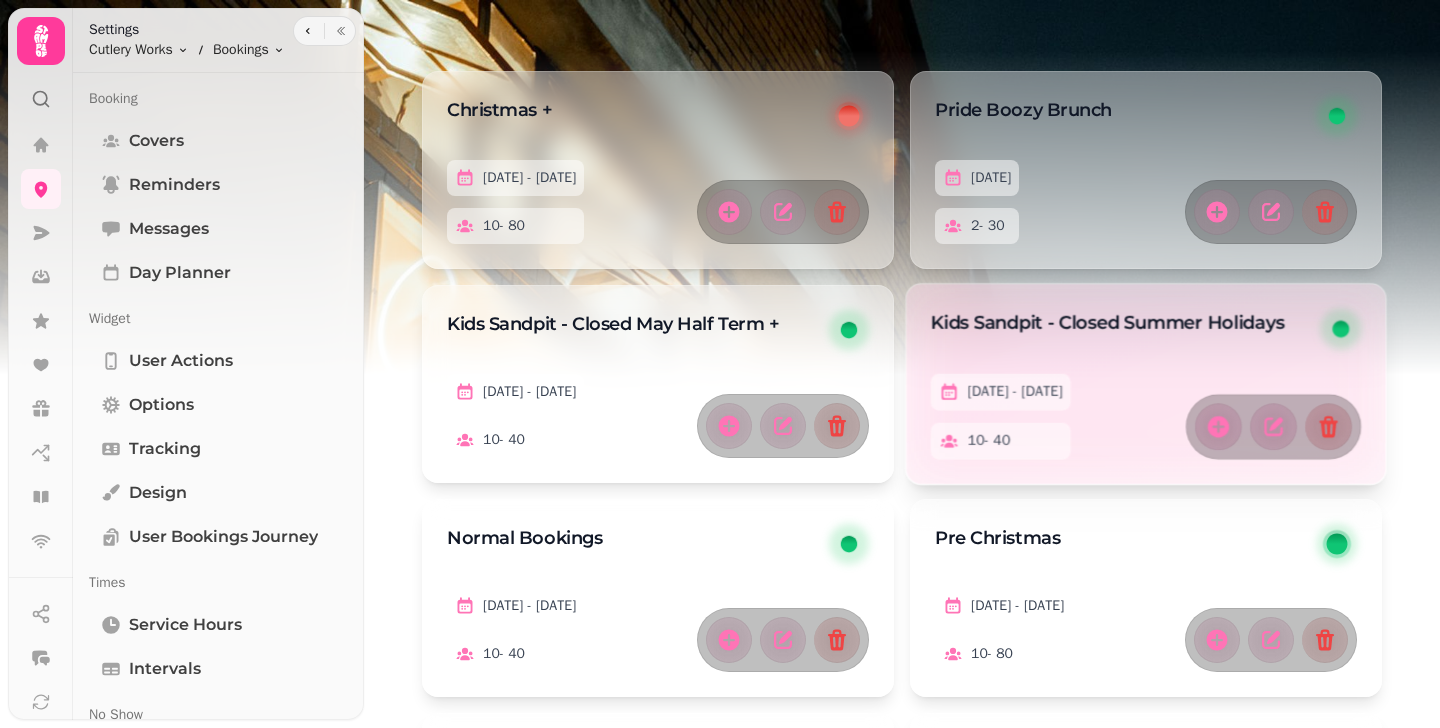 scroll, scrollTop: 718, scrollLeft: 0, axis: vertical 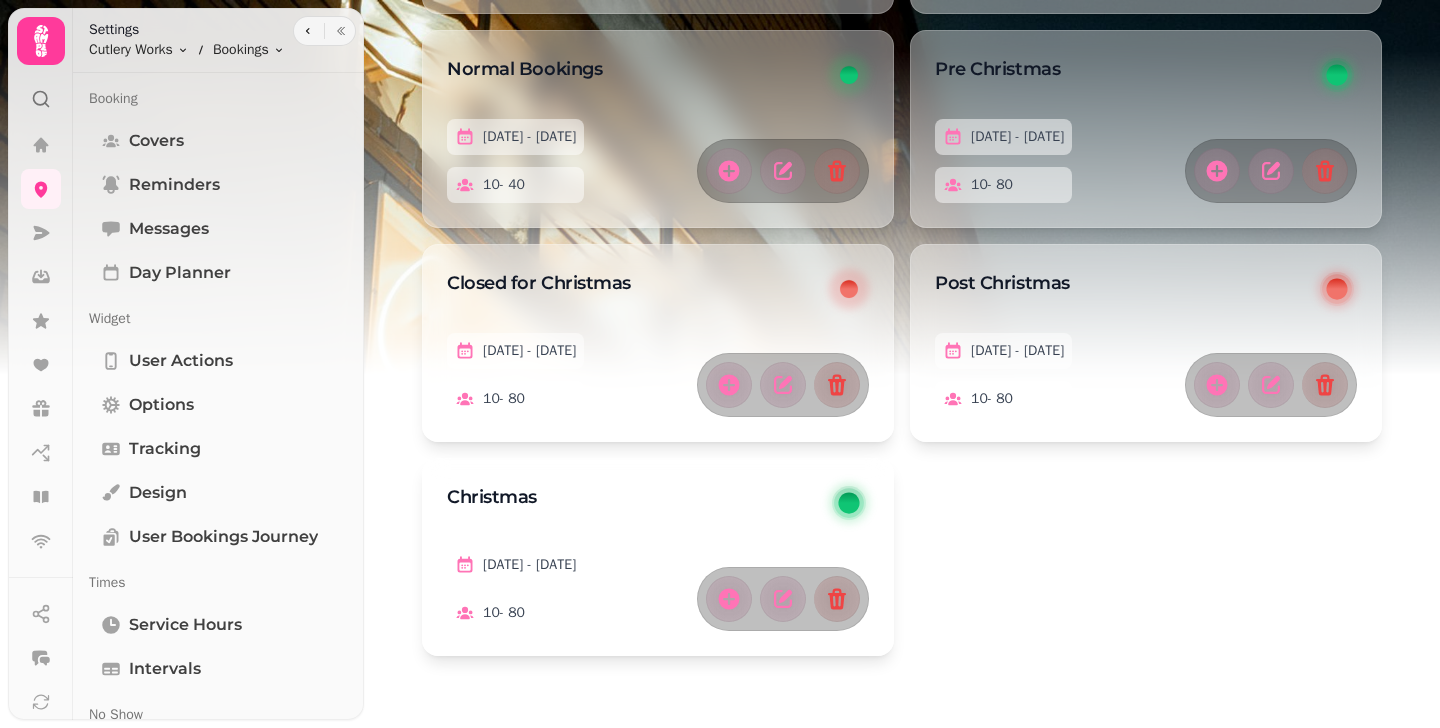 click on "Christmas + 17 Nov 2025 - 21 Dec 2025 10  -   80 Pride Boozy Brunch 20 Jun 2025  2  -   30 Kids Sandpit - Closed May Half Term + 25 May 2025 - 31 May 2025 10  -   40 Kids Sandpit - Closed Summer Holidays 19 Jul 2025 - 7 Sep 2025 10  -   40 Normal Bookings 28 Feb 2025 - 31 Oct 2036 10  -   40 Pre Christmas 31 Aug 2024 - 31 Oct 2024 10  -   80 Closed for Christmas 20 Dec 2024 - 4 Jan 2025 10  -   80 Post Christmas 5 Jan 2025 - 23 Jan 2025 10  -   80 Christmas 17 Nov 2025 - 21 Dec 2025 10  -   80" at bounding box center [902, 153] 